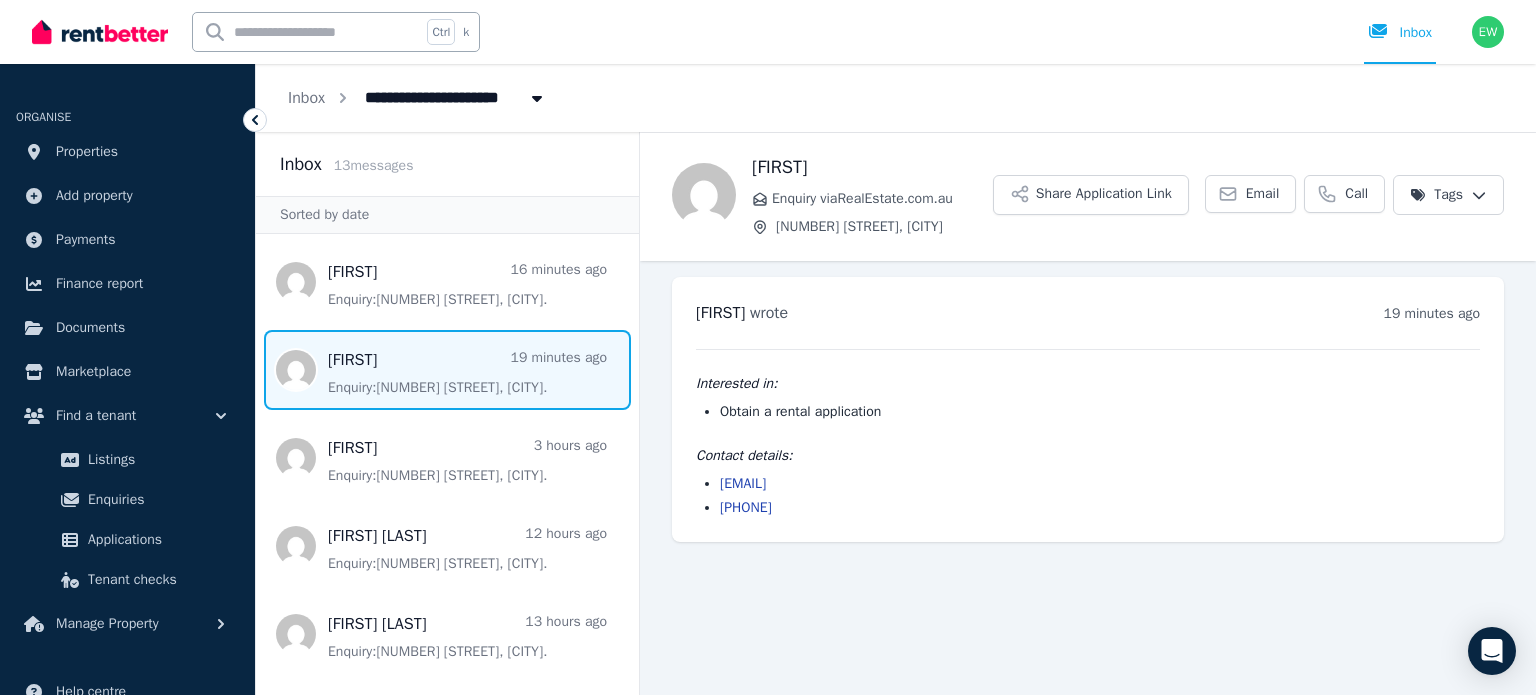 scroll, scrollTop: 0, scrollLeft: 0, axis: both 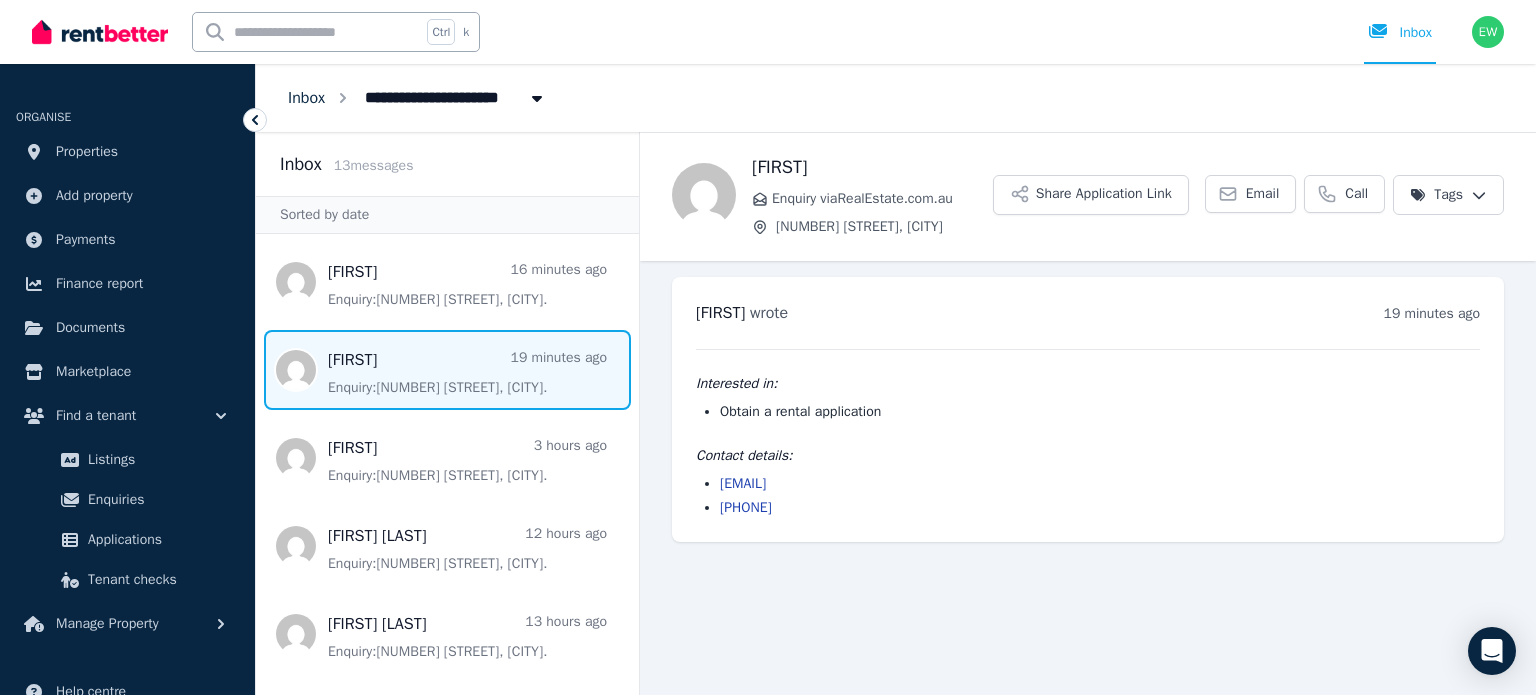 click on "Inbox" at bounding box center [306, 98] 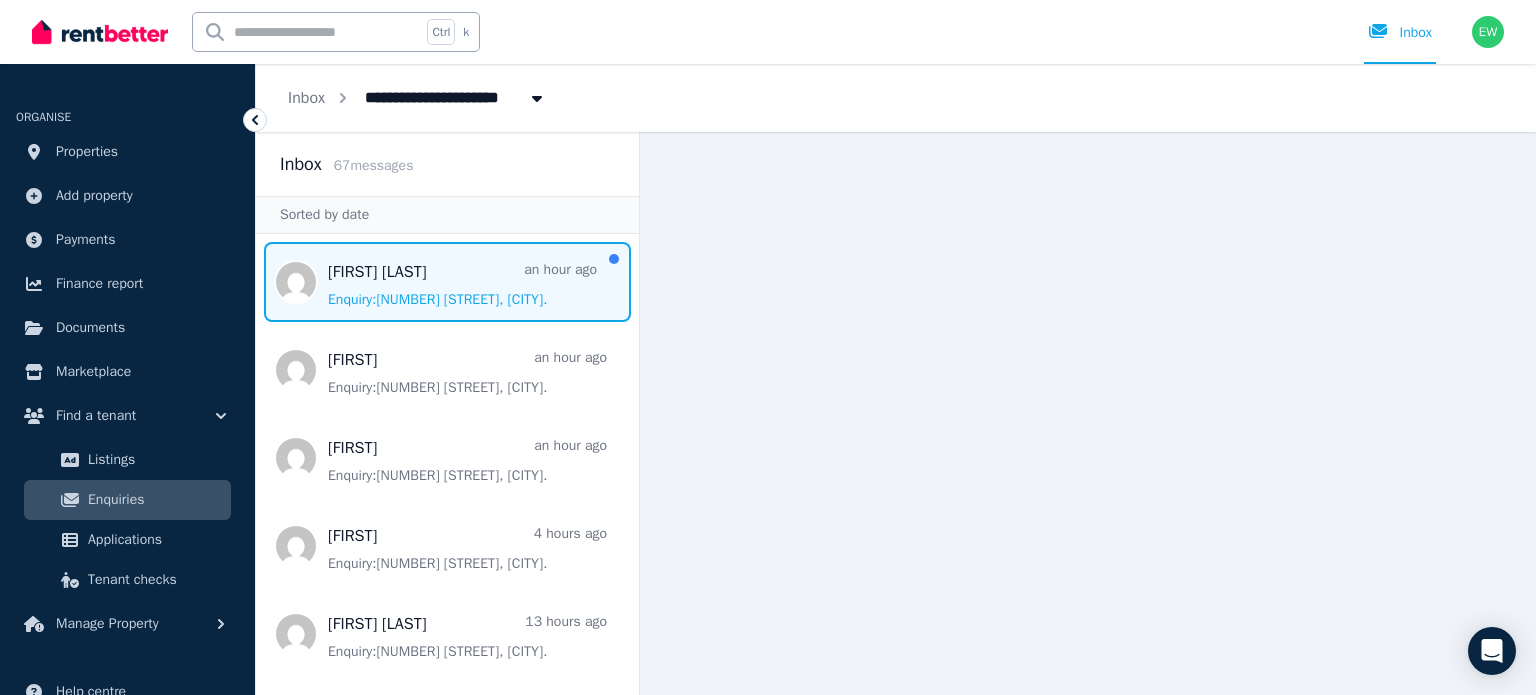 click at bounding box center (447, 282) 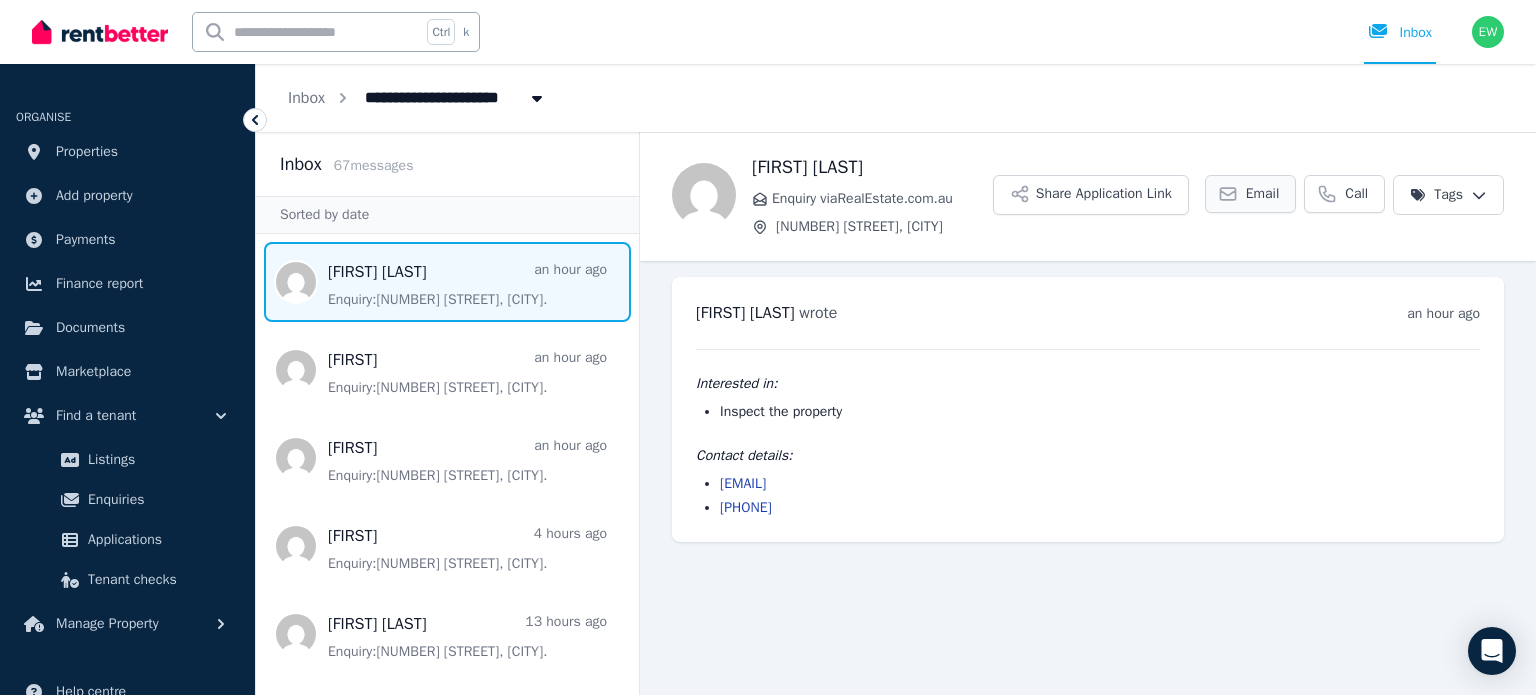 click on "Email" at bounding box center (1263, 194) 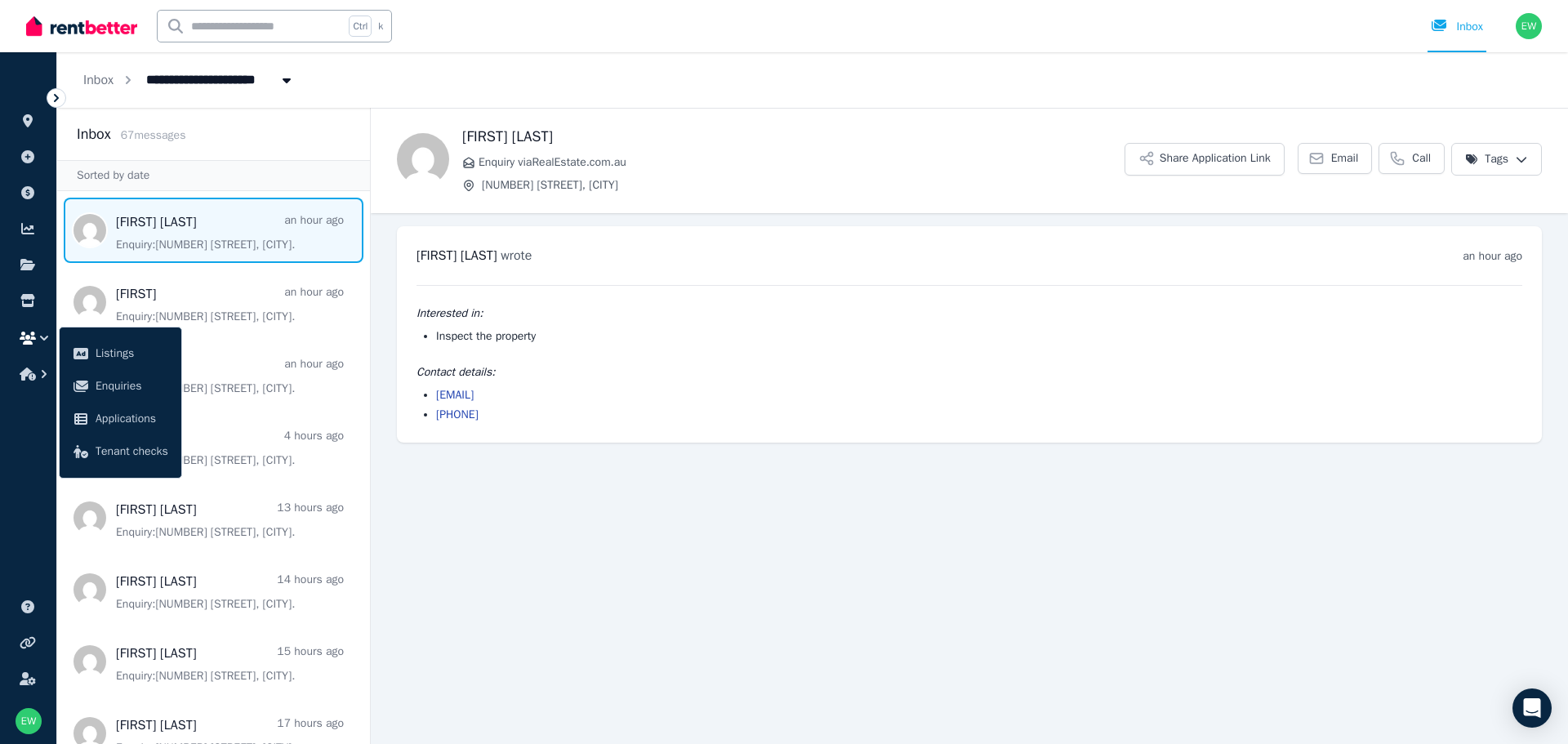 drag, startPoint x: 508, startPoint y: 421, endPoint x: 431, endPoint y: 421, distance: 77 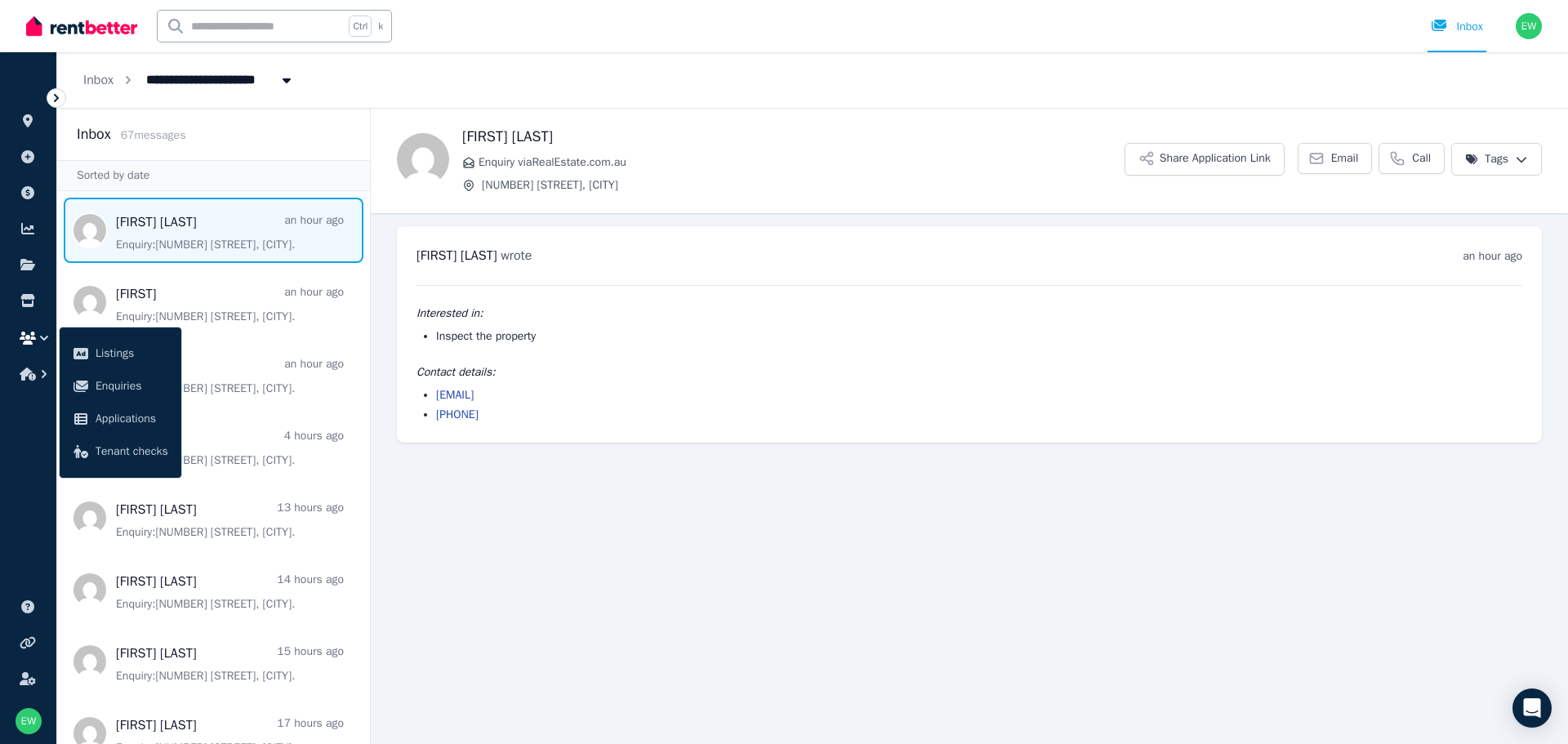 click on "[EMAIL] [PHONE]" at bounding box center (969, 405) 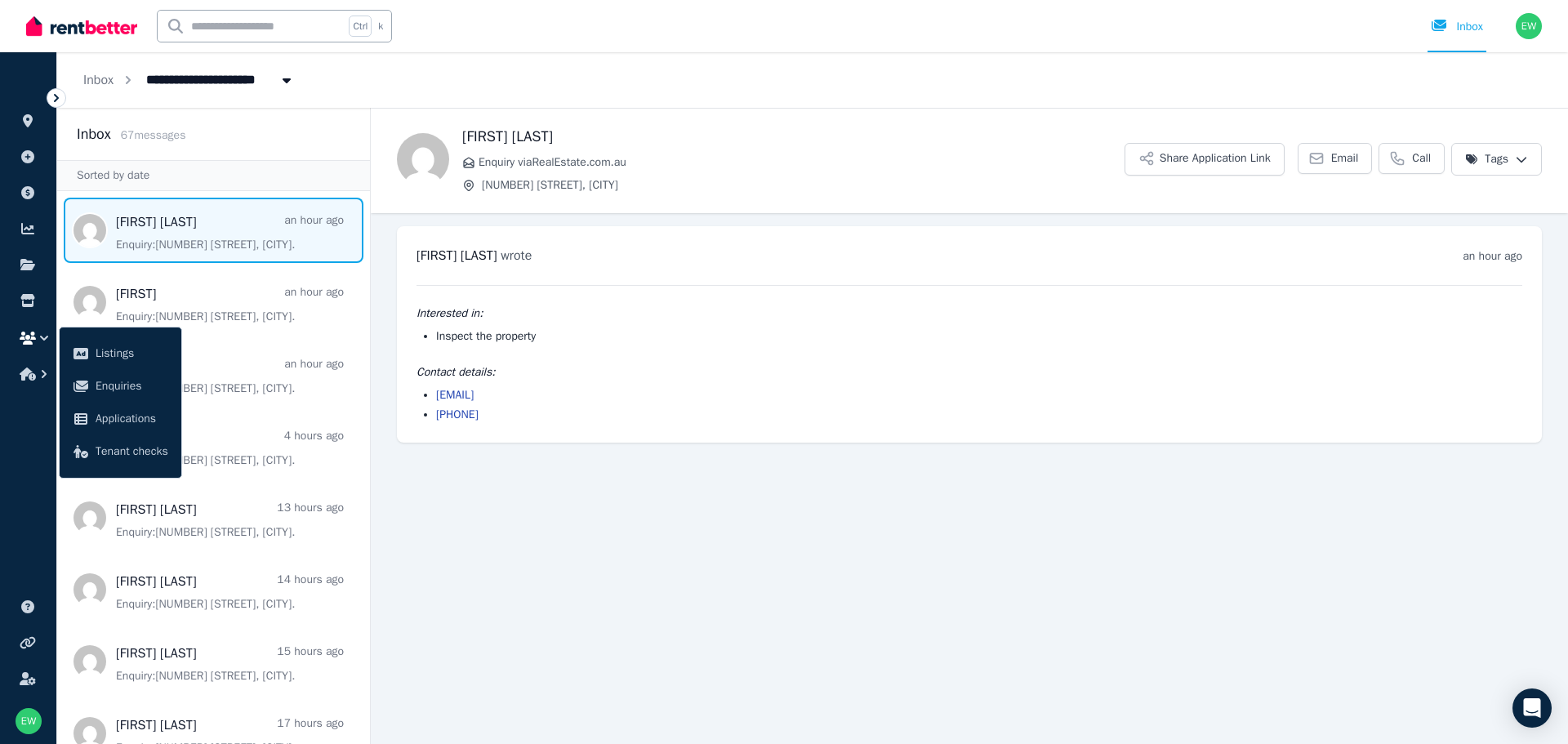 drag, startPoint x: 590, startPoint y: 396, endPoint x: 439, endPoint y: 382, distance: 151.64762 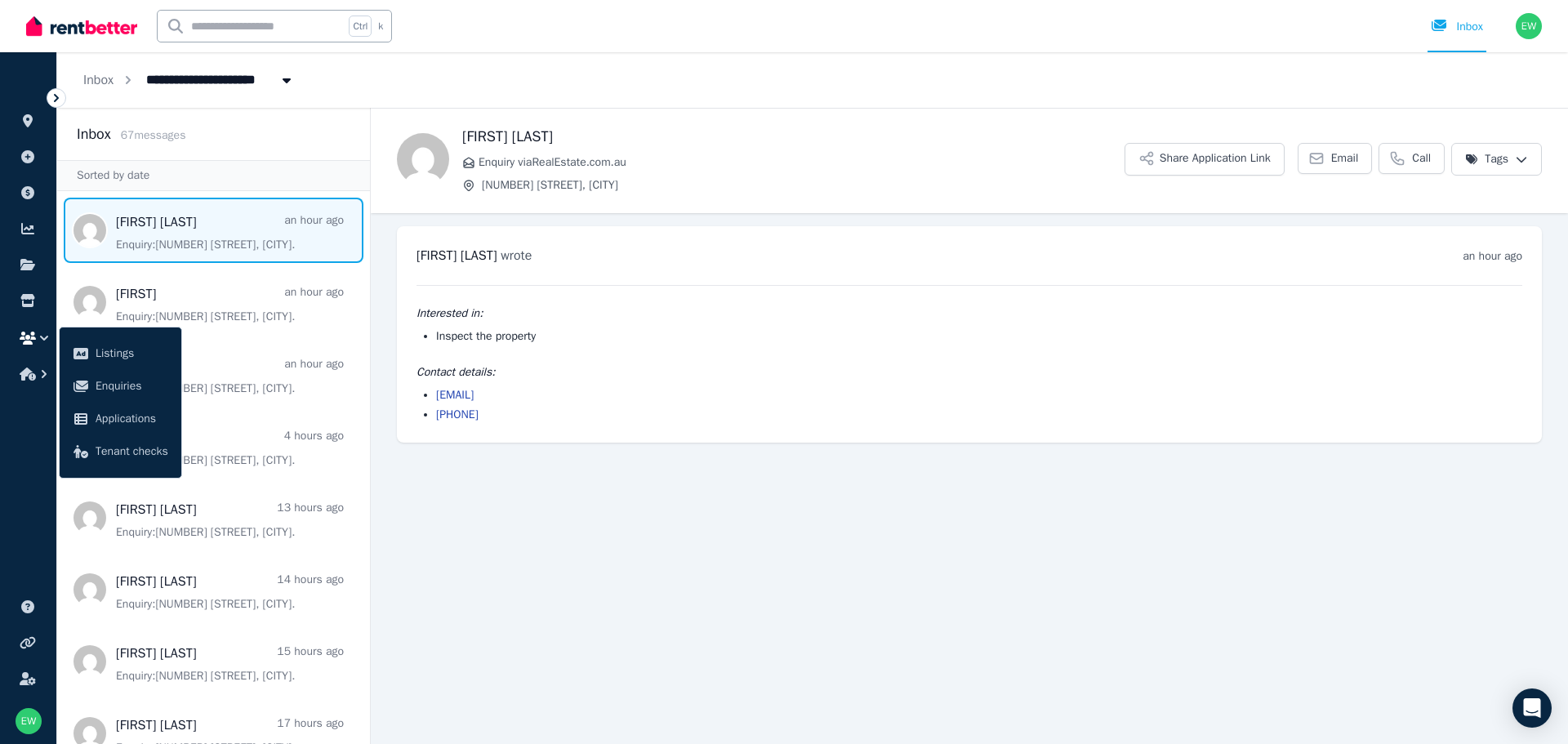 copy on "[EMAIL]" 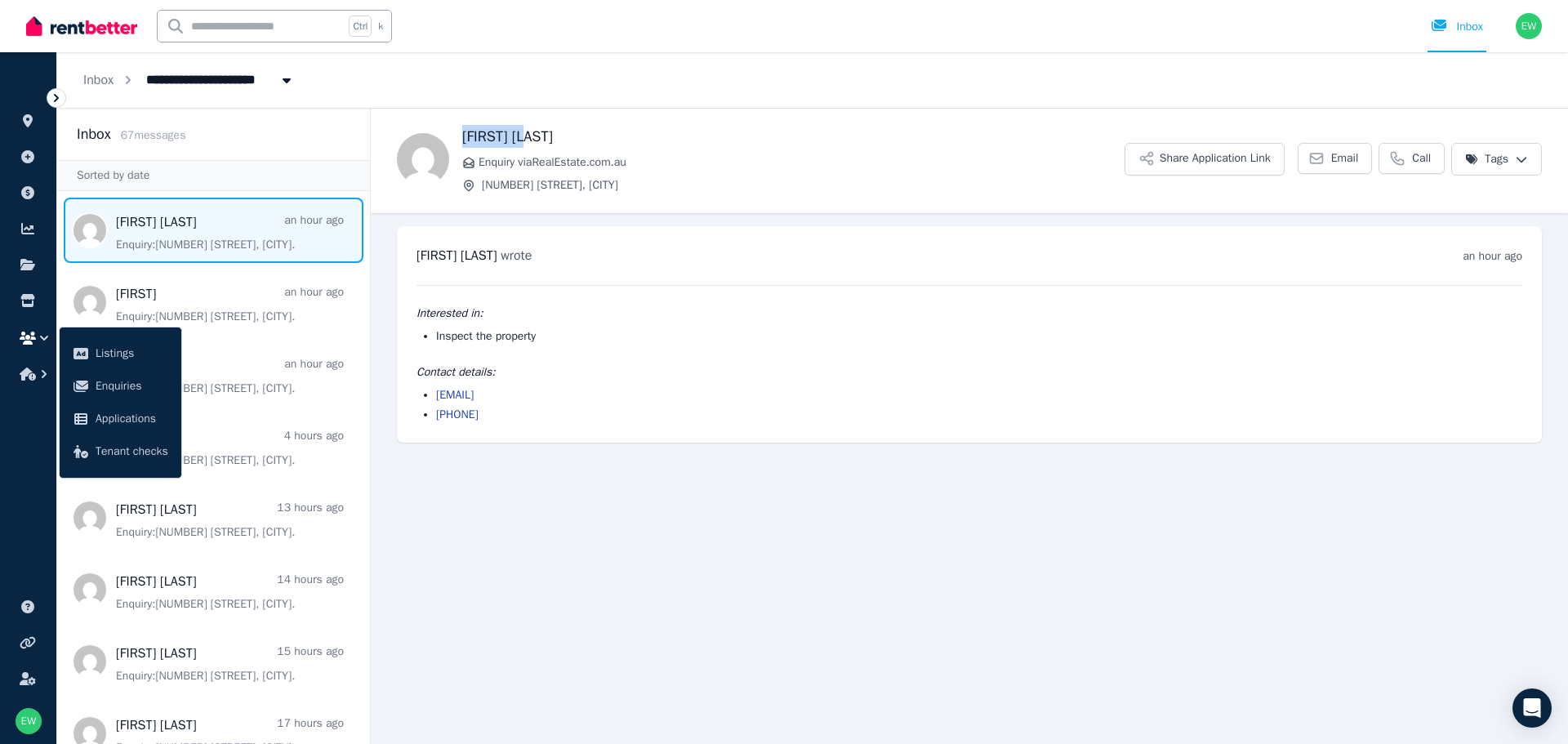 drag, startPoint x: 553, startPoint y: 135, endPoint x: 457, endPoint y: 132, distance: 96.04686 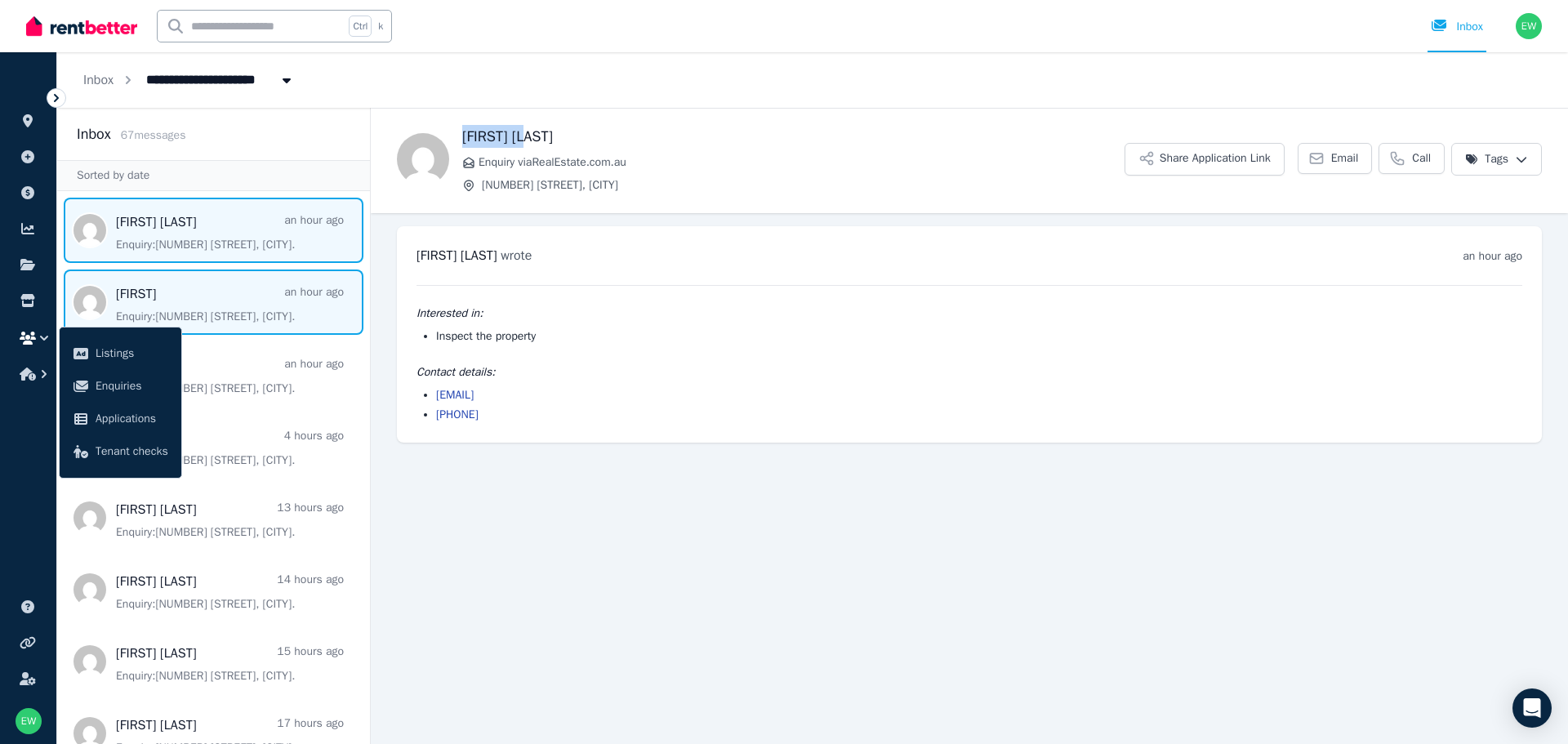 click at bounding box center (213, 302) 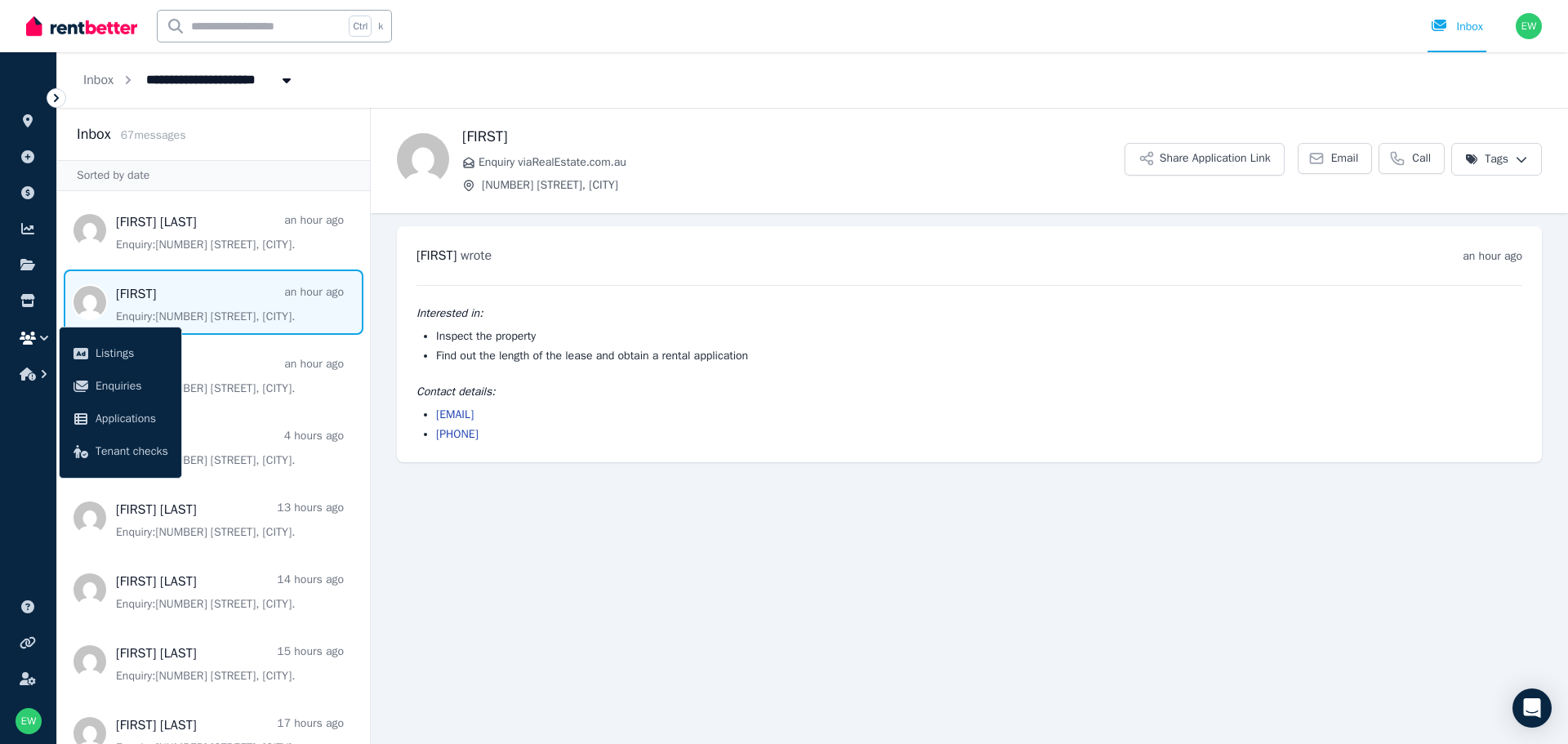 click on "[NUMBER] [STREET], [CITY]" at bounding box center [224, 78] 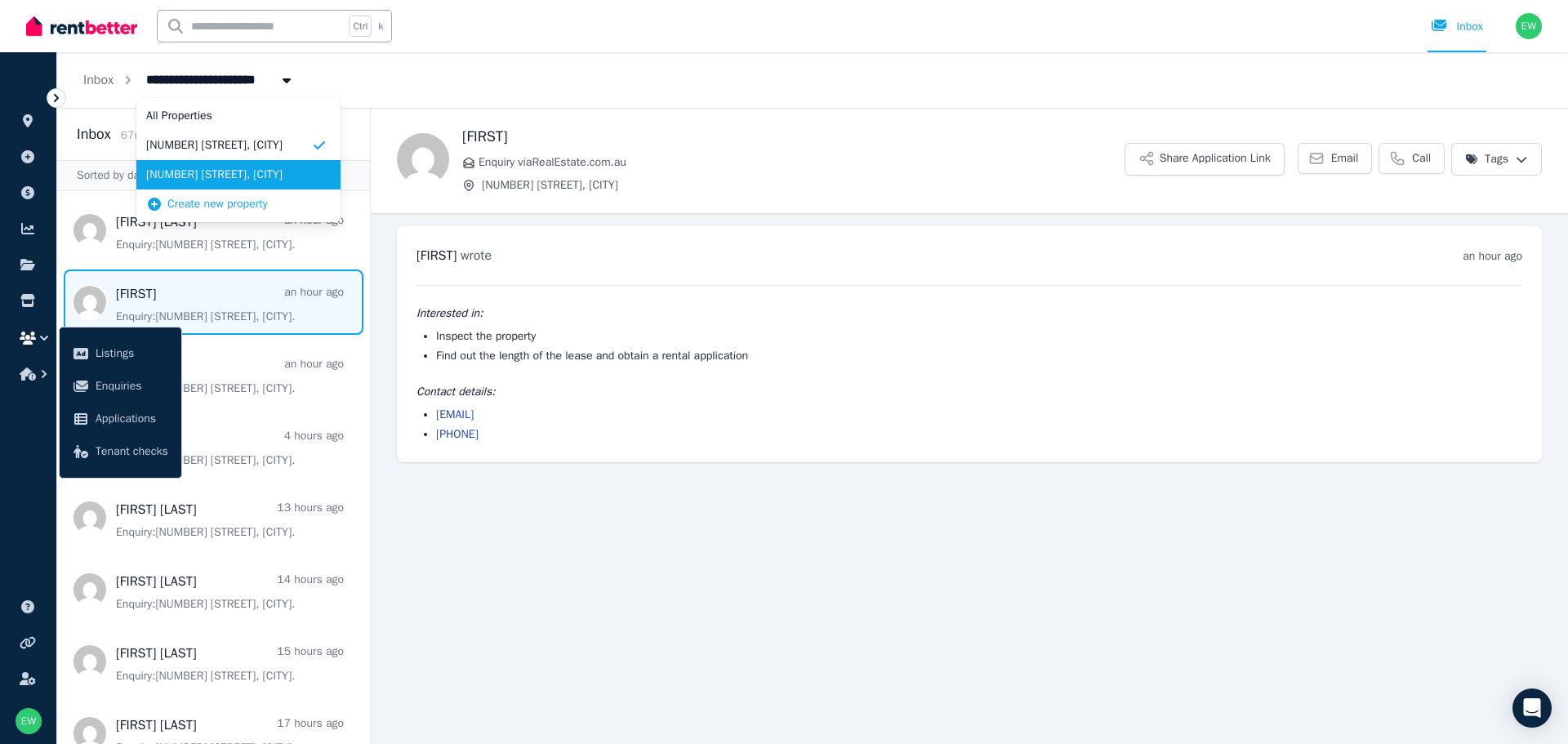 click on "[NUMBER] [STREET], [CITY]" at bounding box center (229, 175) 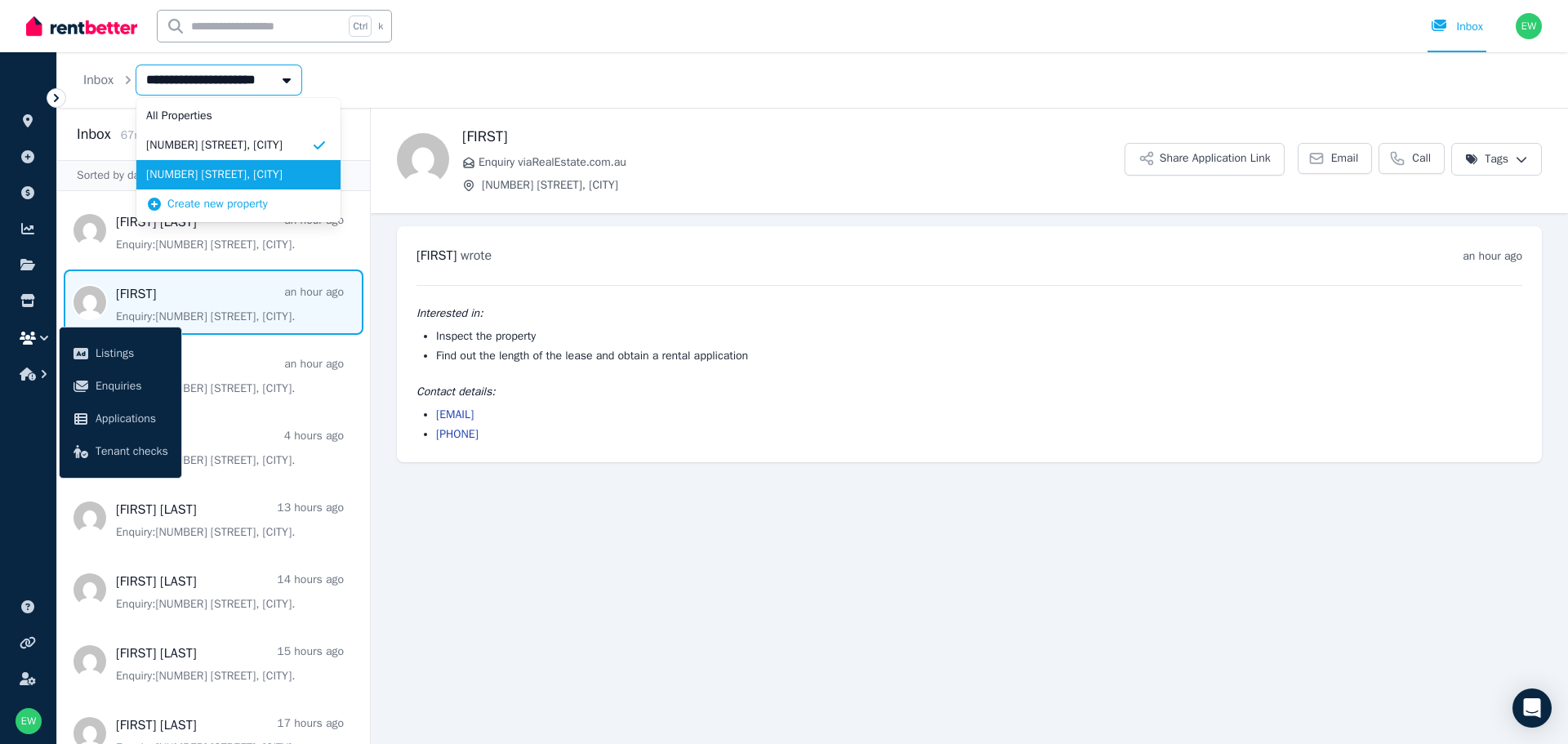 type on "**********" 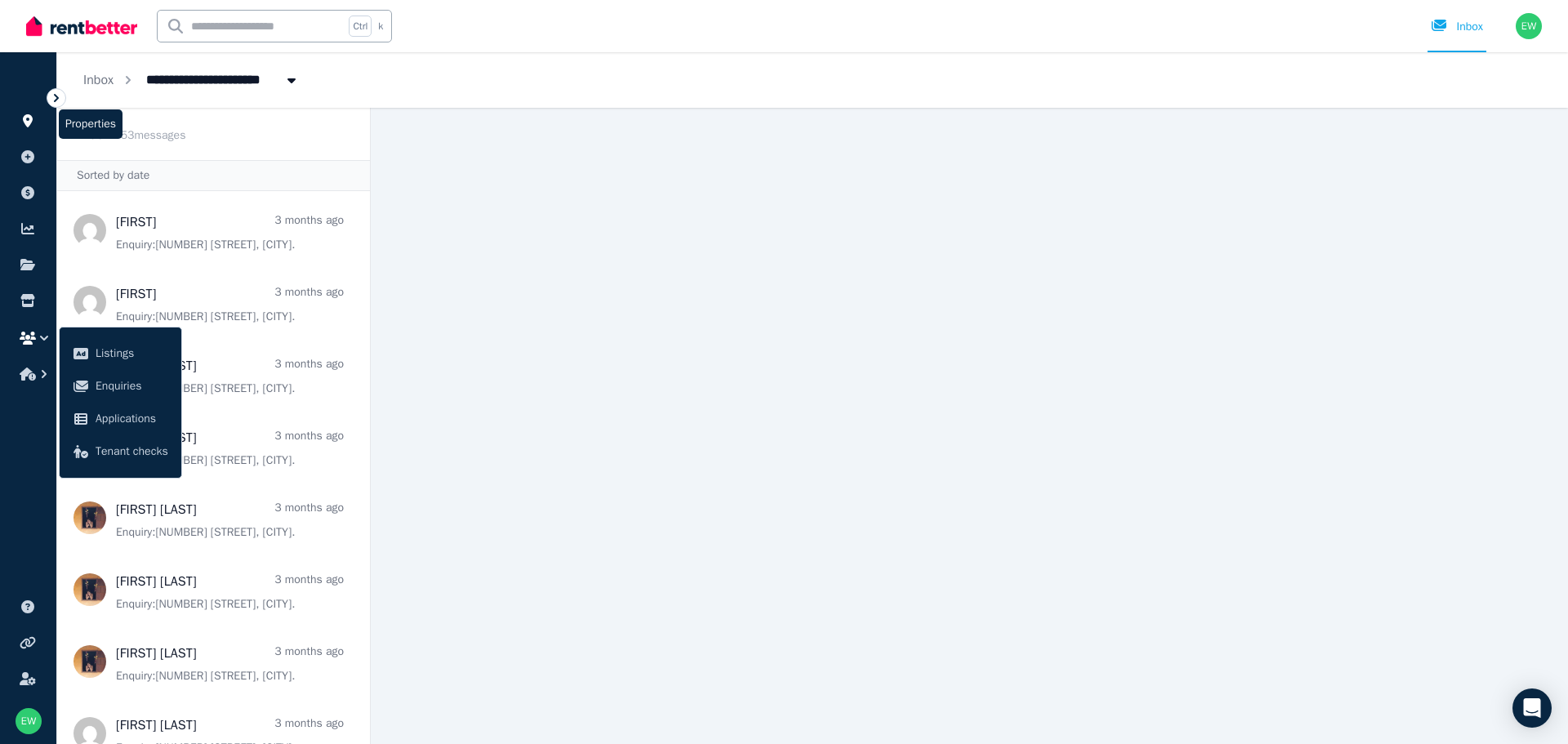 click 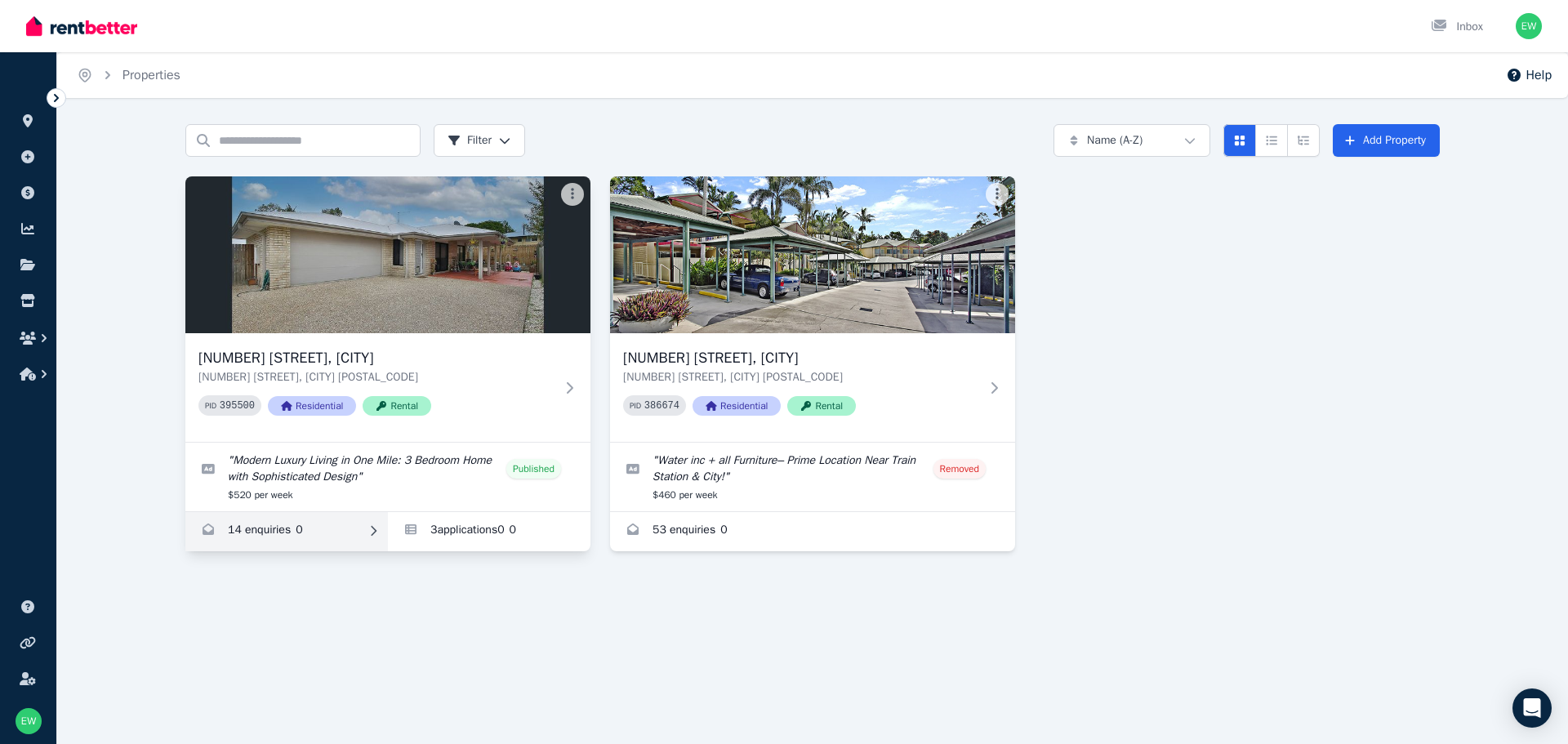 click at bounding box center (287, 532) 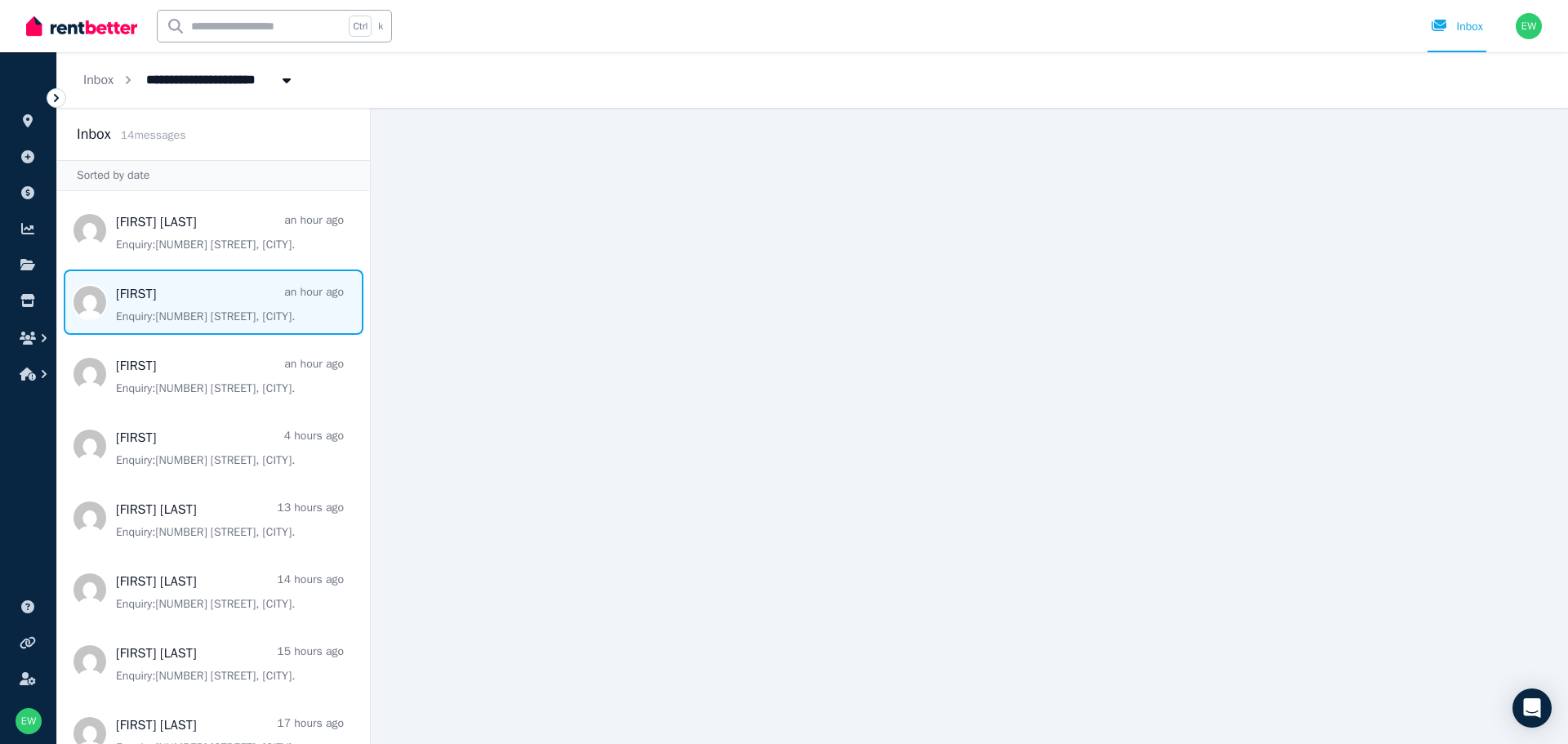 click at bounding box center (213, 302) 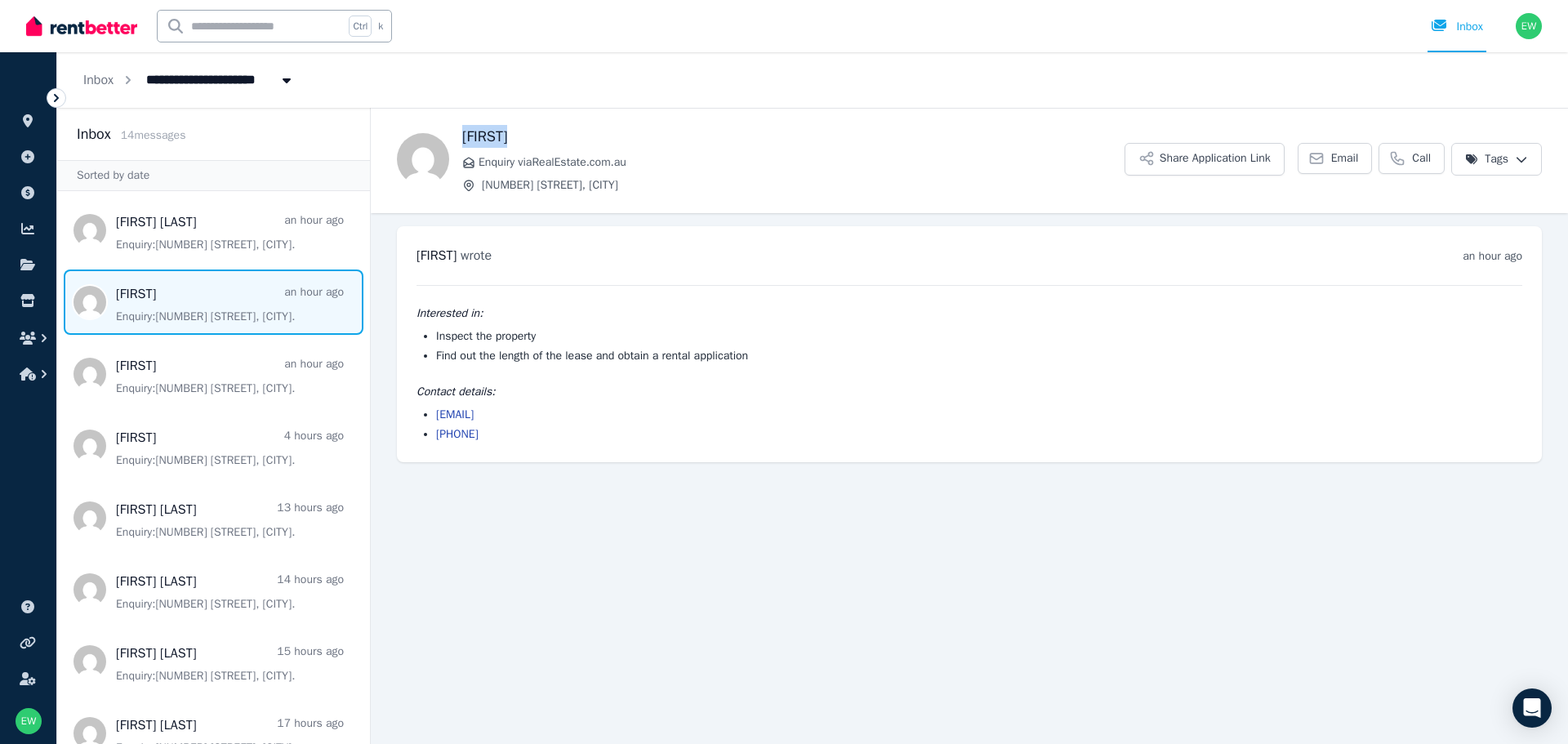 drag, startPoint x: 518, startPoint y: 136, endPoint x: 459, endPoint y: 136, distance: 59 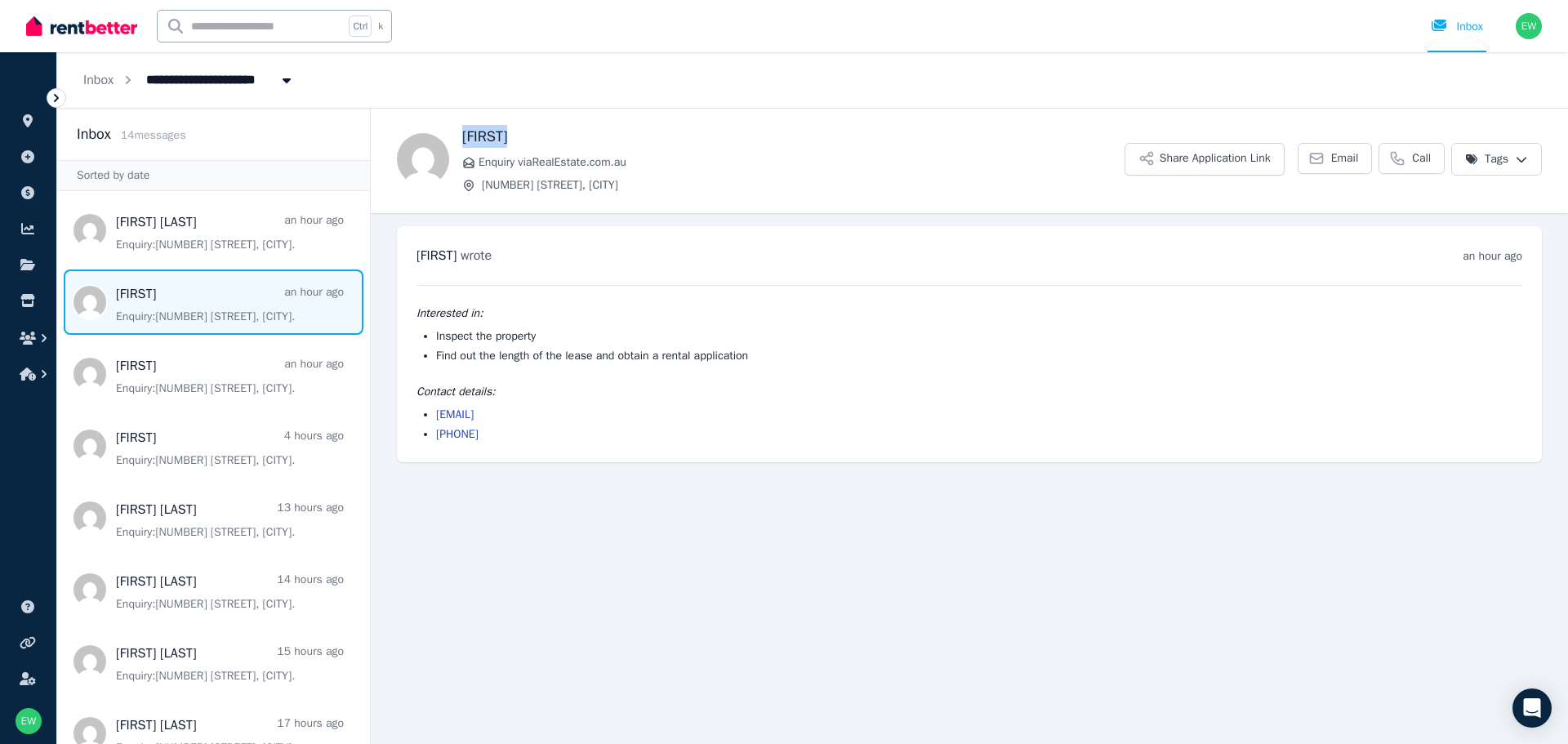 click on "[FIRST] Enquiry via RealEstate.com.au [NUMBER] [STREET], [CITY] Share Application Link Email Call Tags" at bounding box center (969, 159) 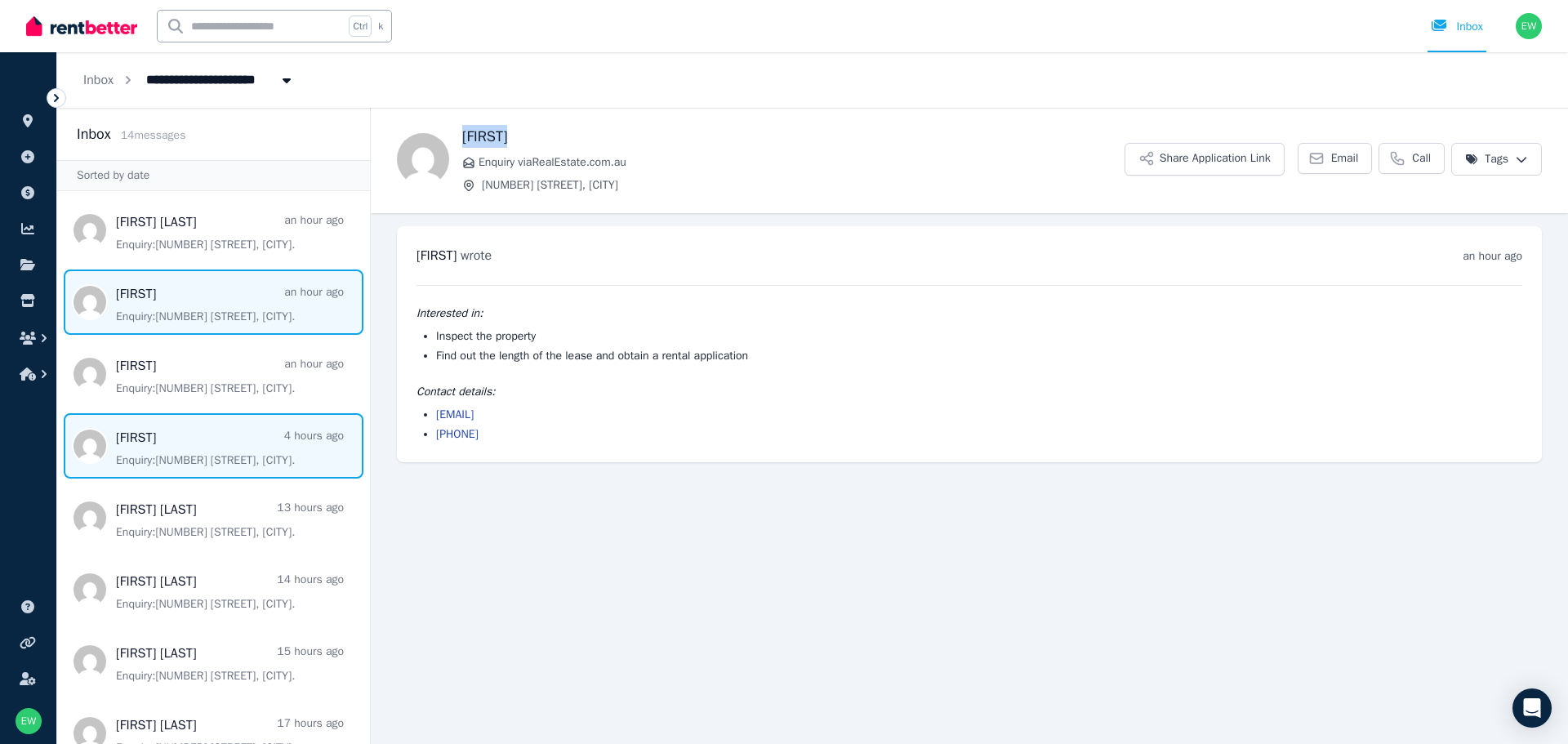 click at bounding box center [213, 446] 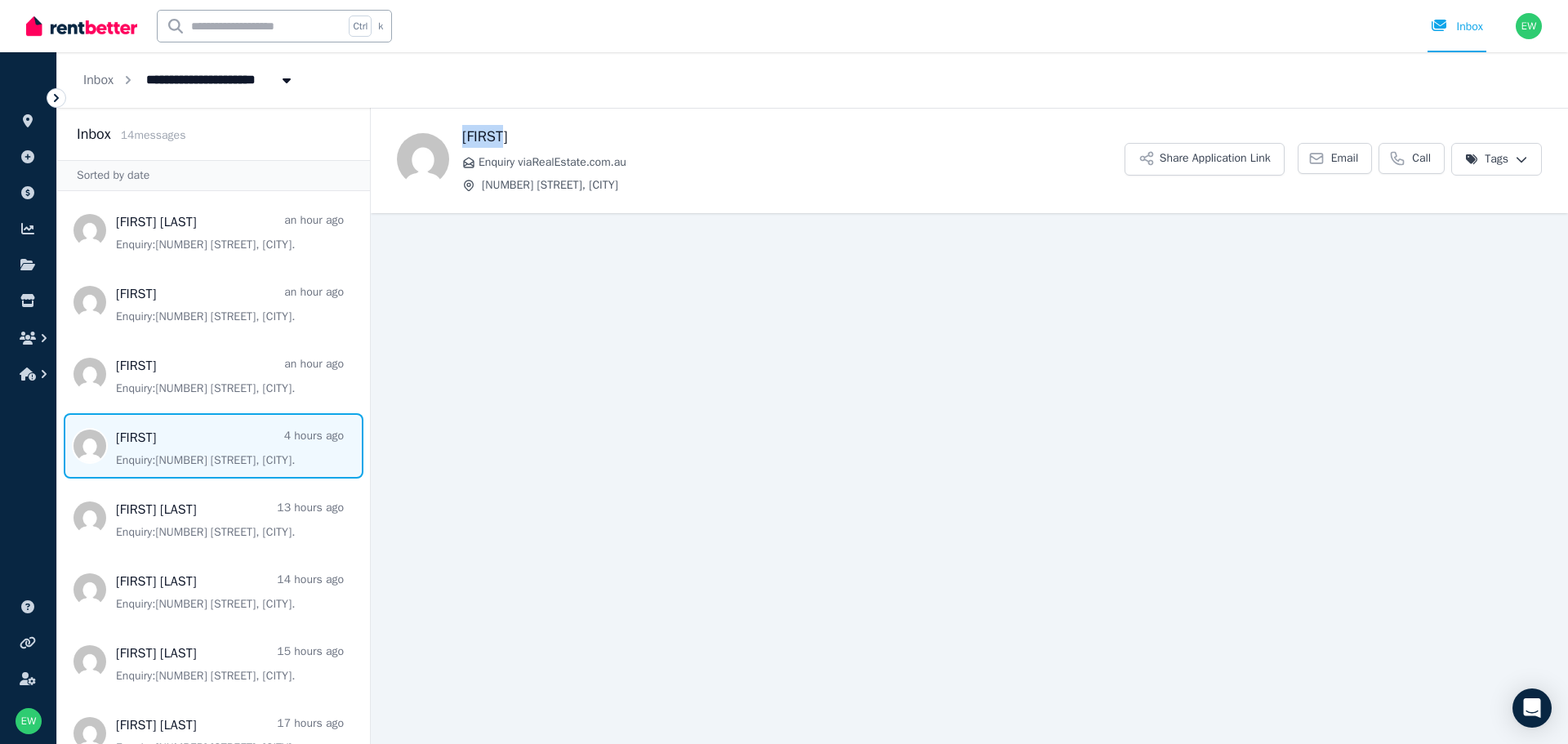 drag, startPoint x: 513, startPoint y: 133, endPoint x: 462, endPoint y: 136, distance: 51.0882 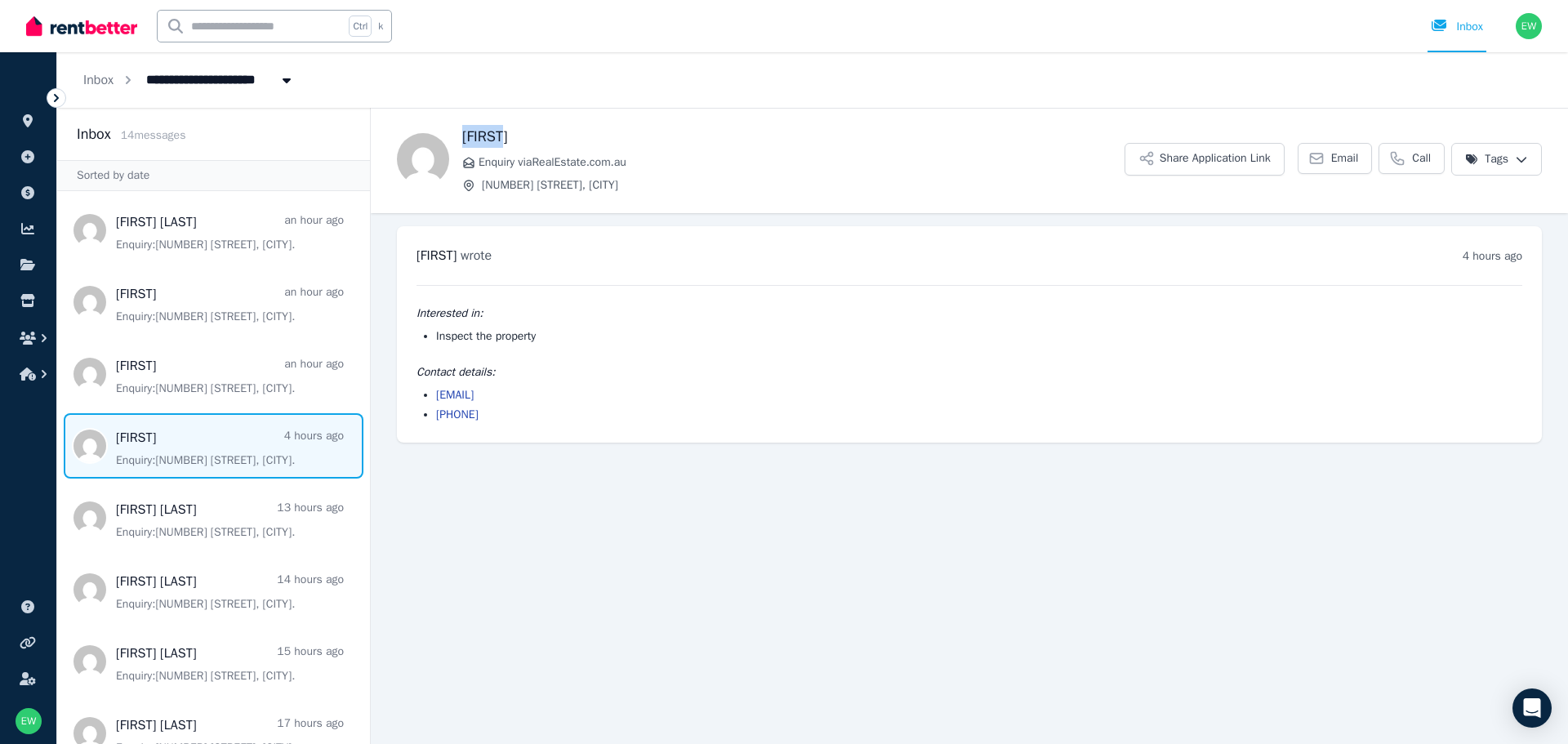copy on "[FIRST]" 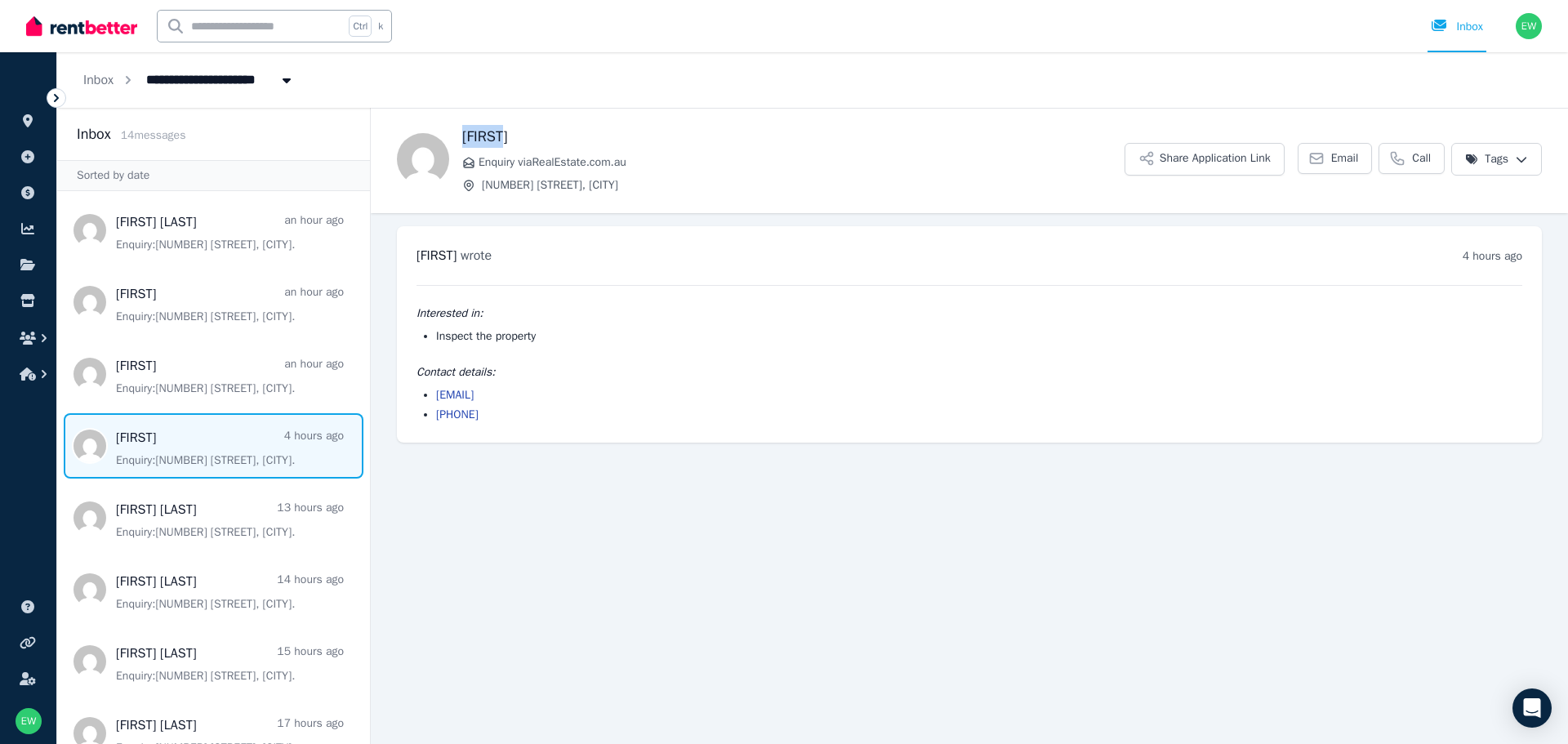 drag, startPoint x: 600, startPoint y: 403, endPoint x: 435, endPoint y: 399, distance: 165.0485 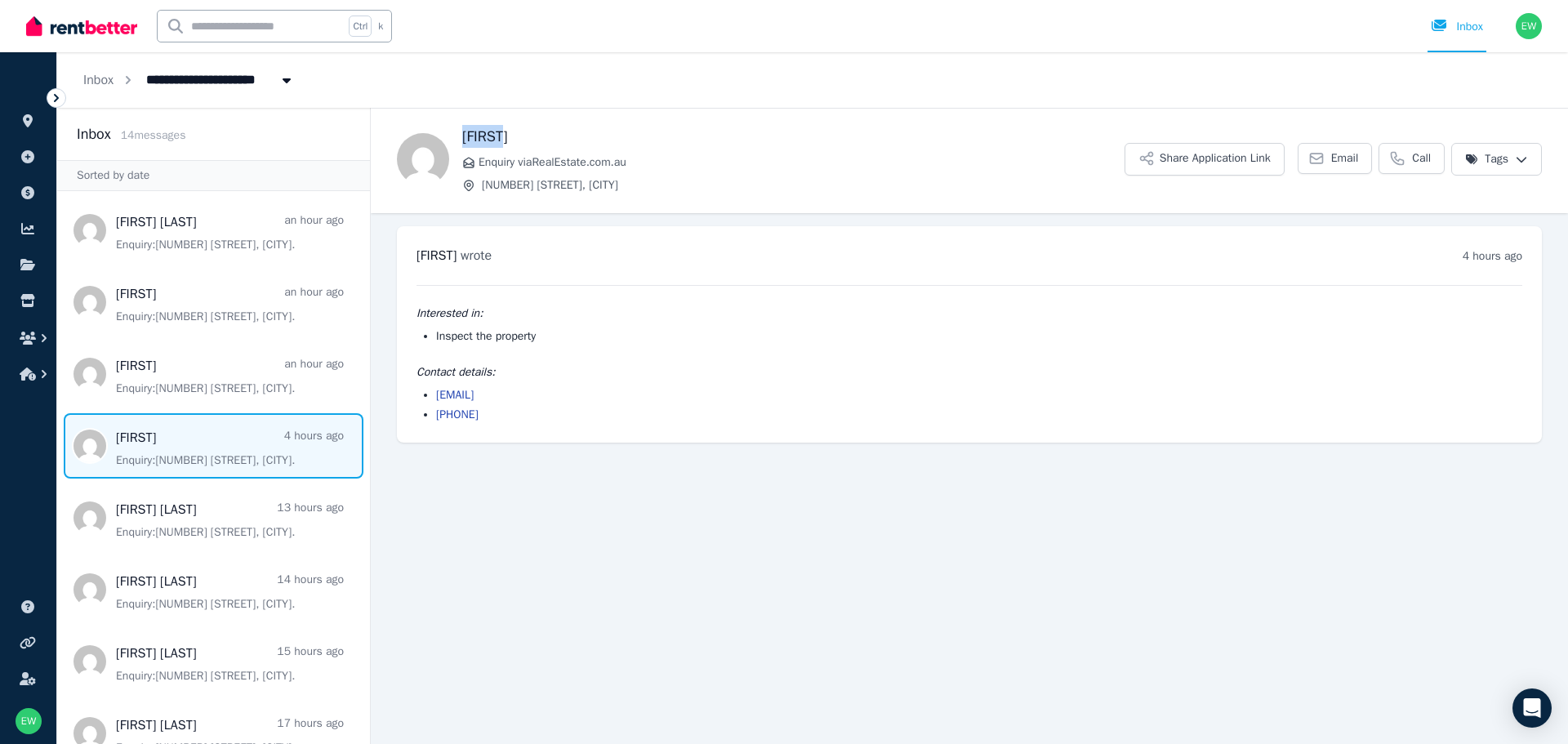 click on "[EMAIL] [PHONE]" at bounding box center (969, 405) 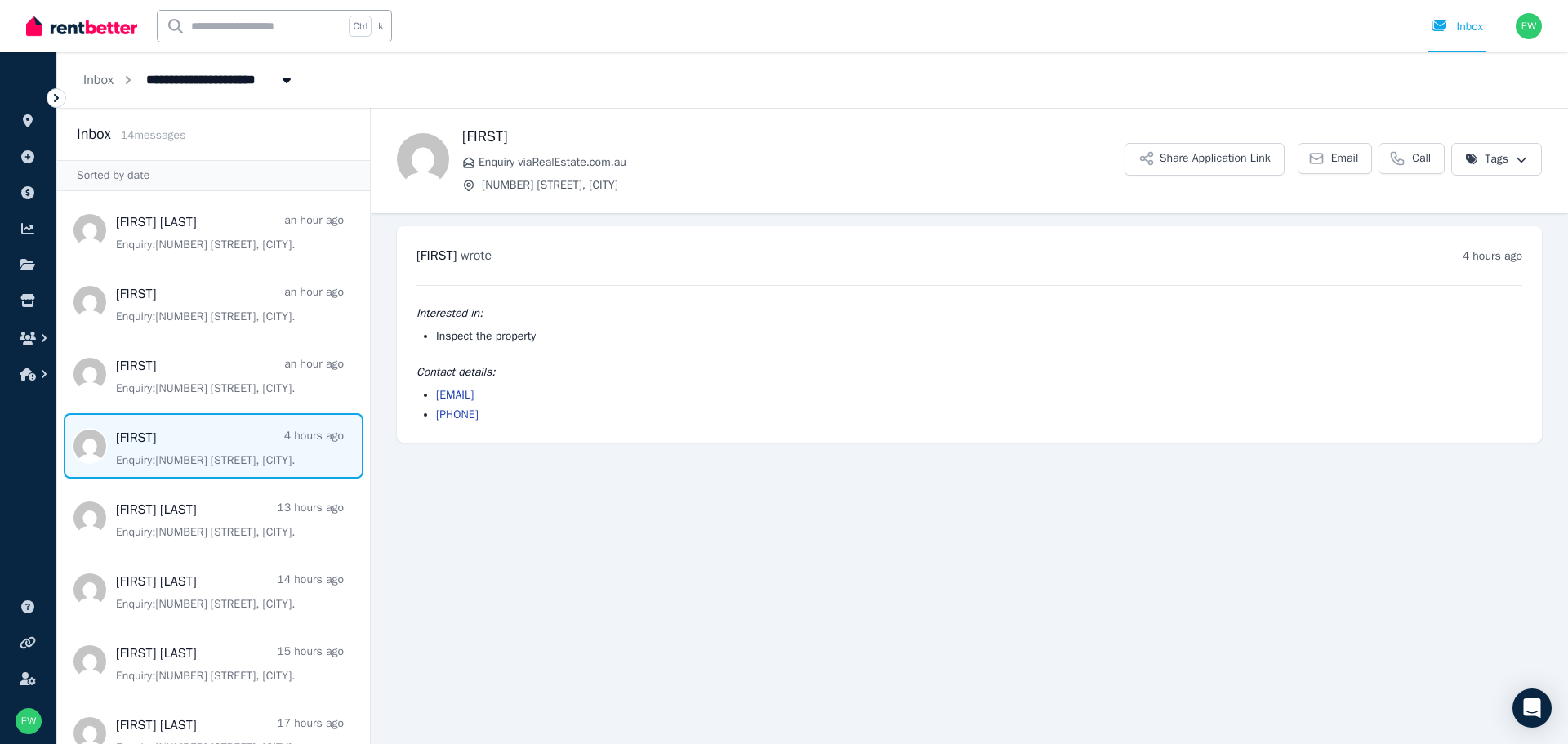 drag, startPoint x: 601, startPoint y: 398, endPoint x: 434, endPoint y: 398, distance: 167 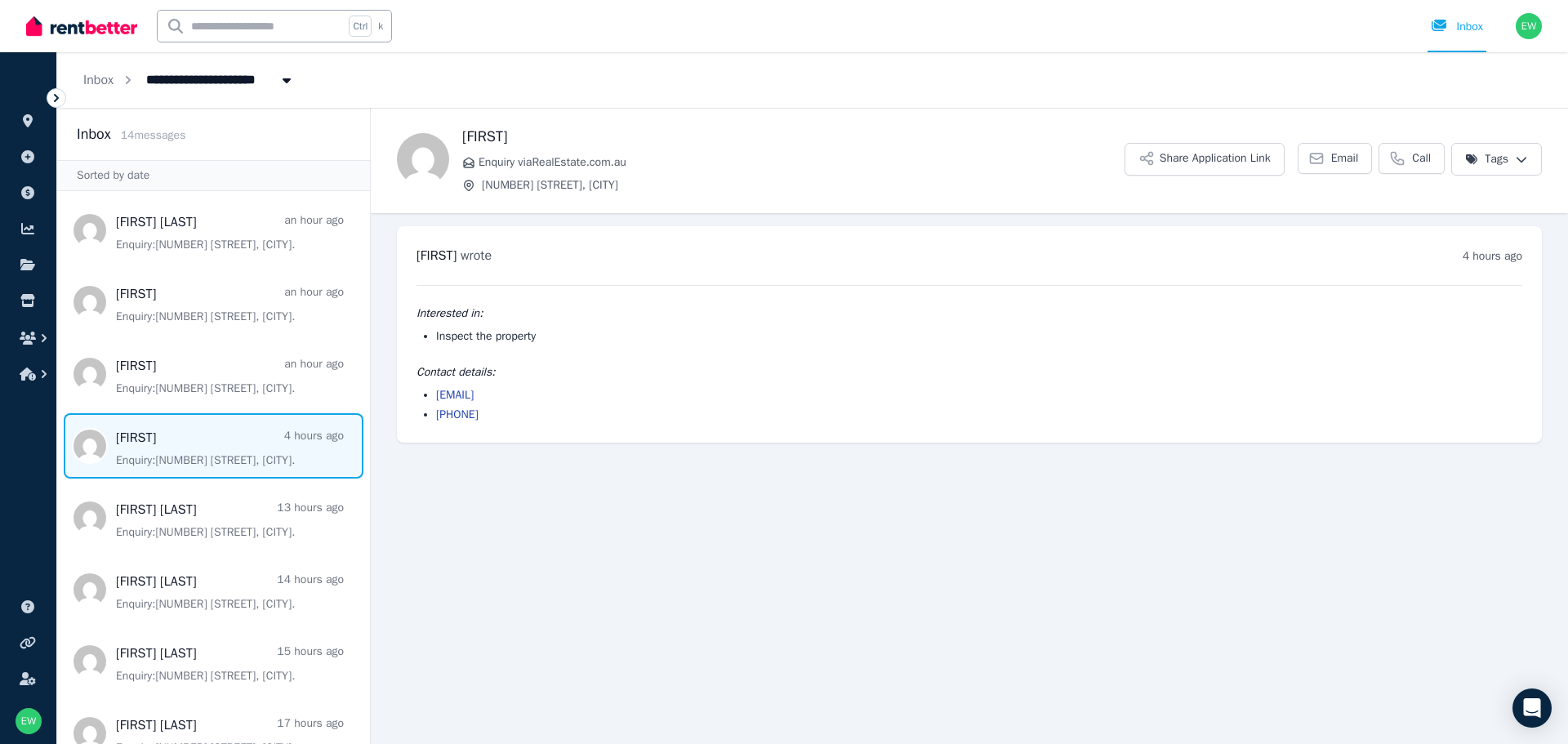 click on "[EMAIL] [PHONE]" at bounding box center [969, 405] 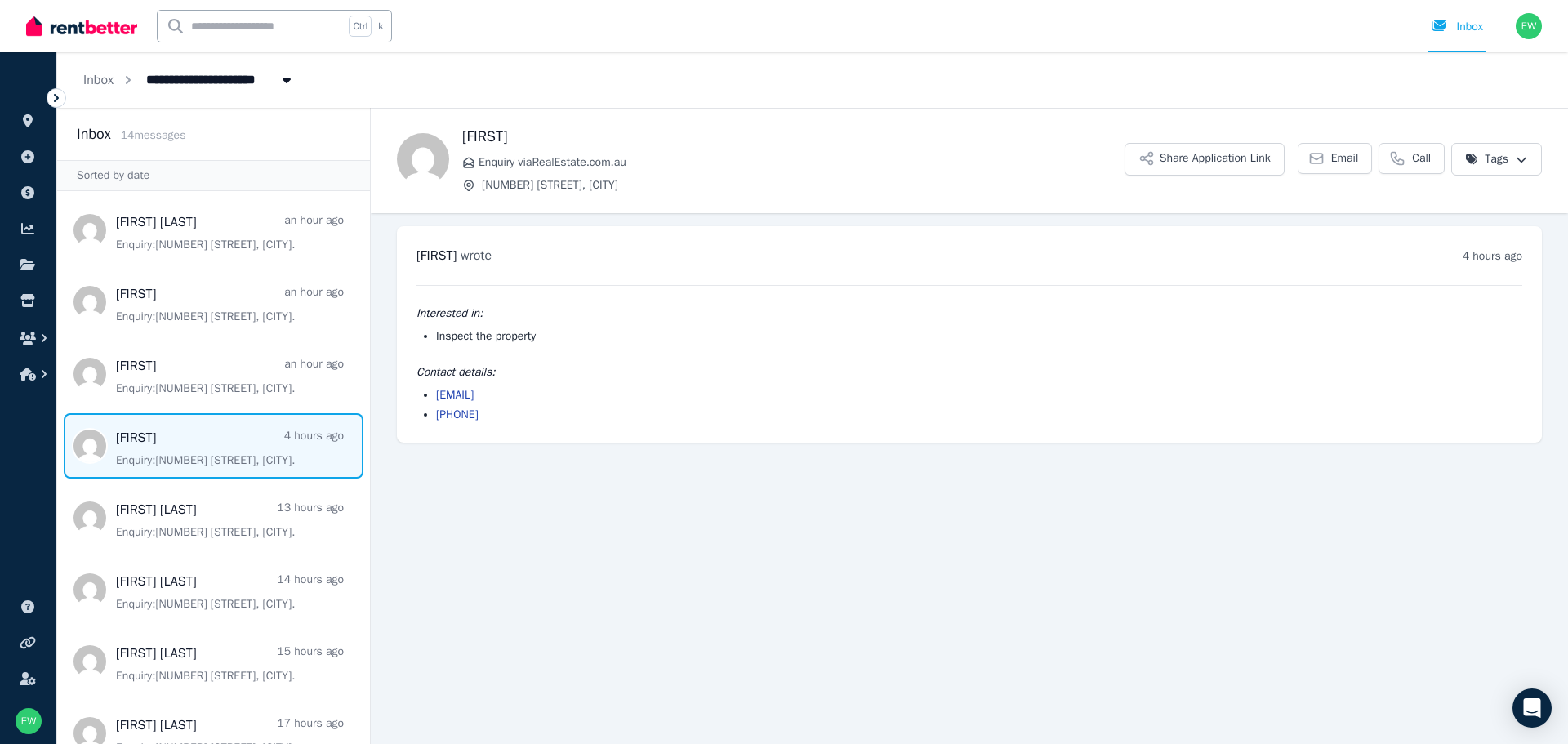 drag, startPoint x: 519, startPoint y: 412, endPoint x: 432, endPoint y: 421, distance: 87.46428 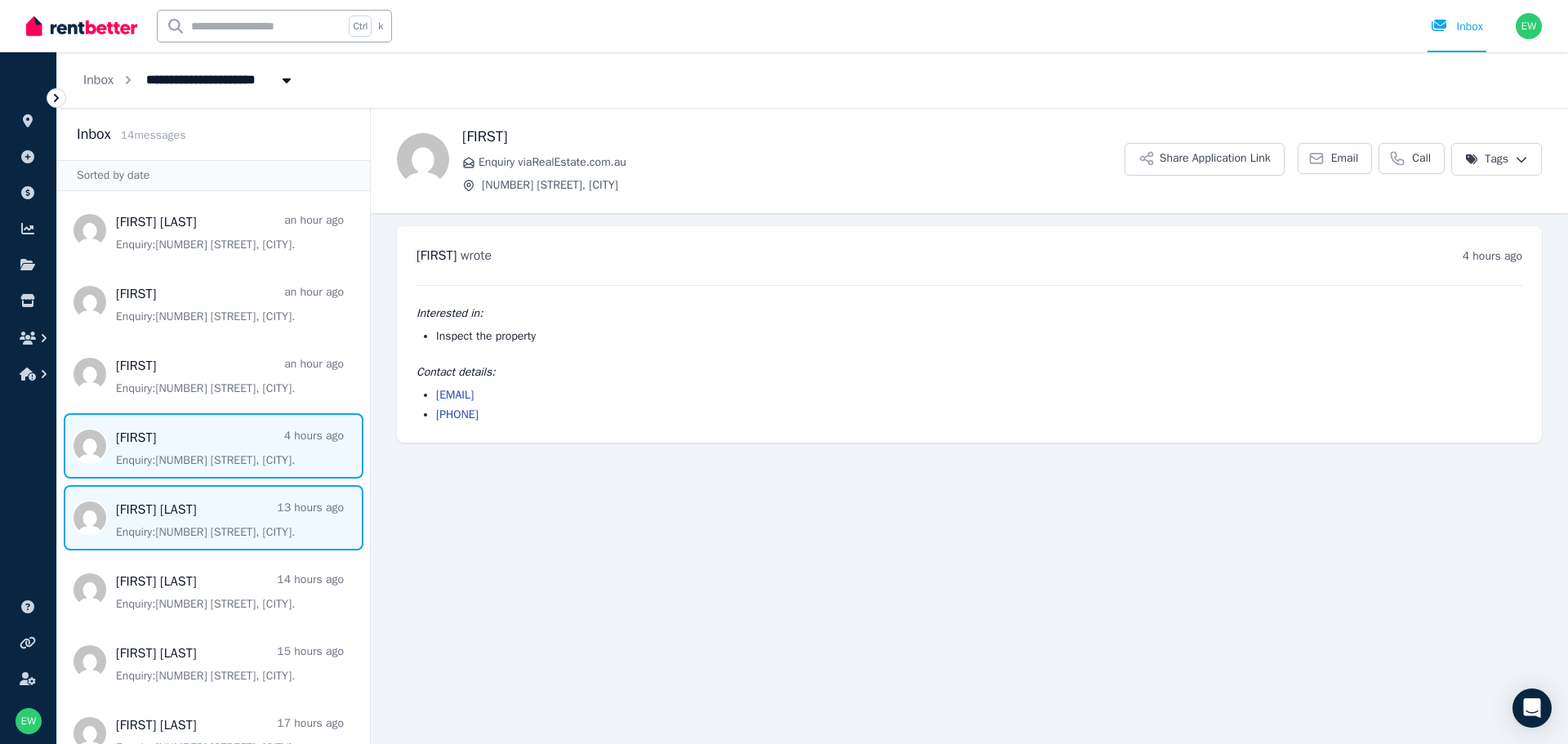 click at bounding box center [213, 518] 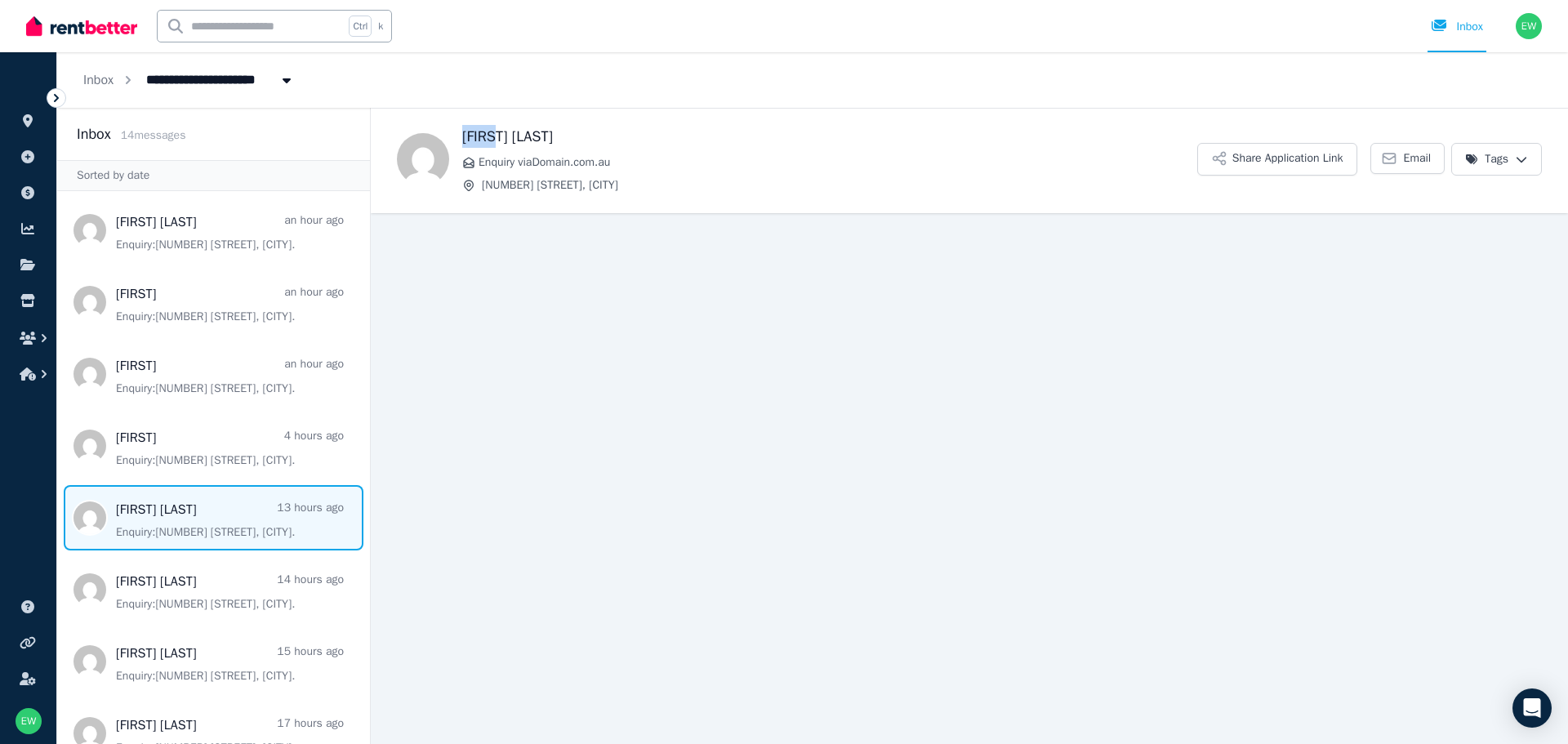 drag, startPoint x: 500, startPoint y: 140, endPoint x: 465, endPoint y: 138, distance: 35.057096 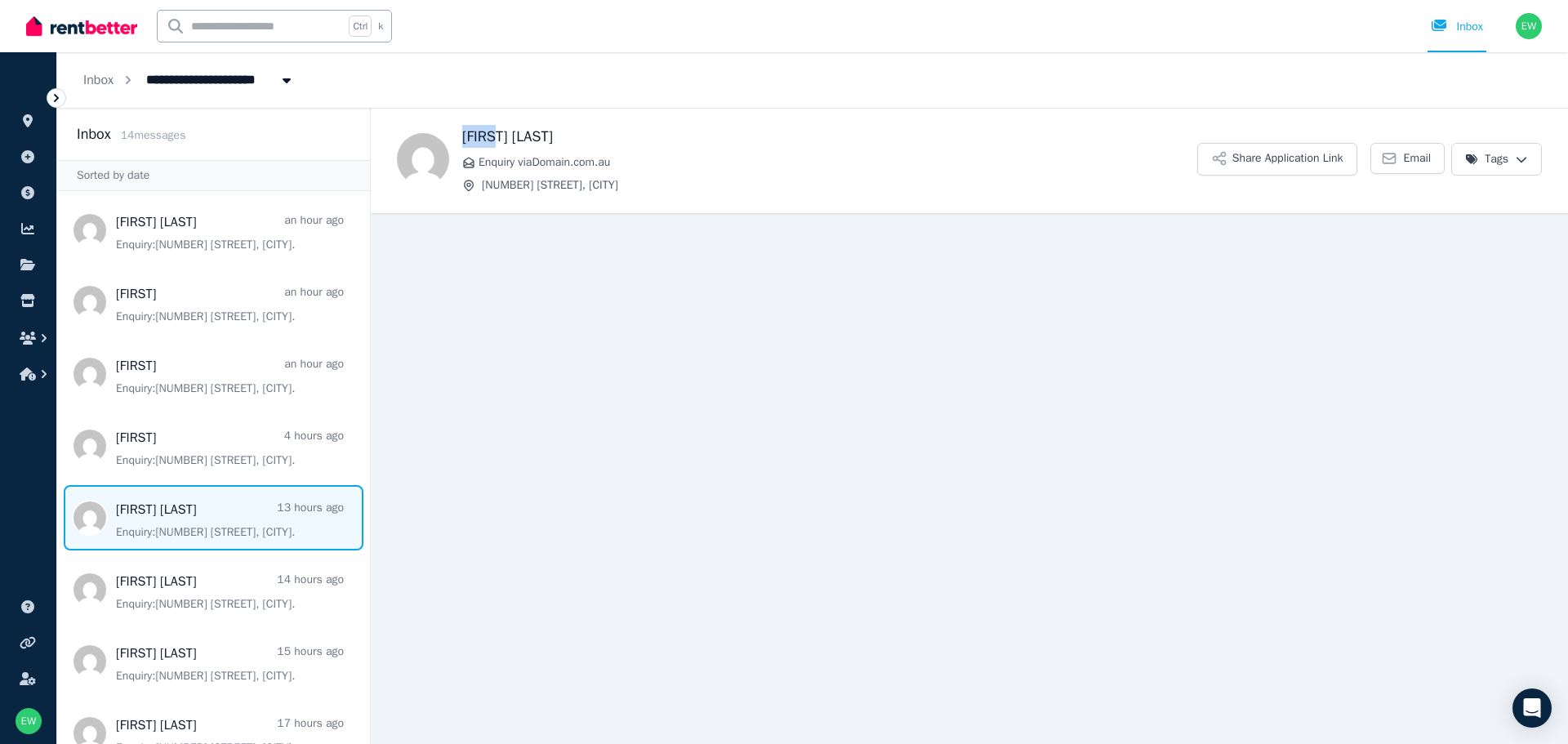 click on "[FIRST] [LAST]" at bounding box center (830, 136) 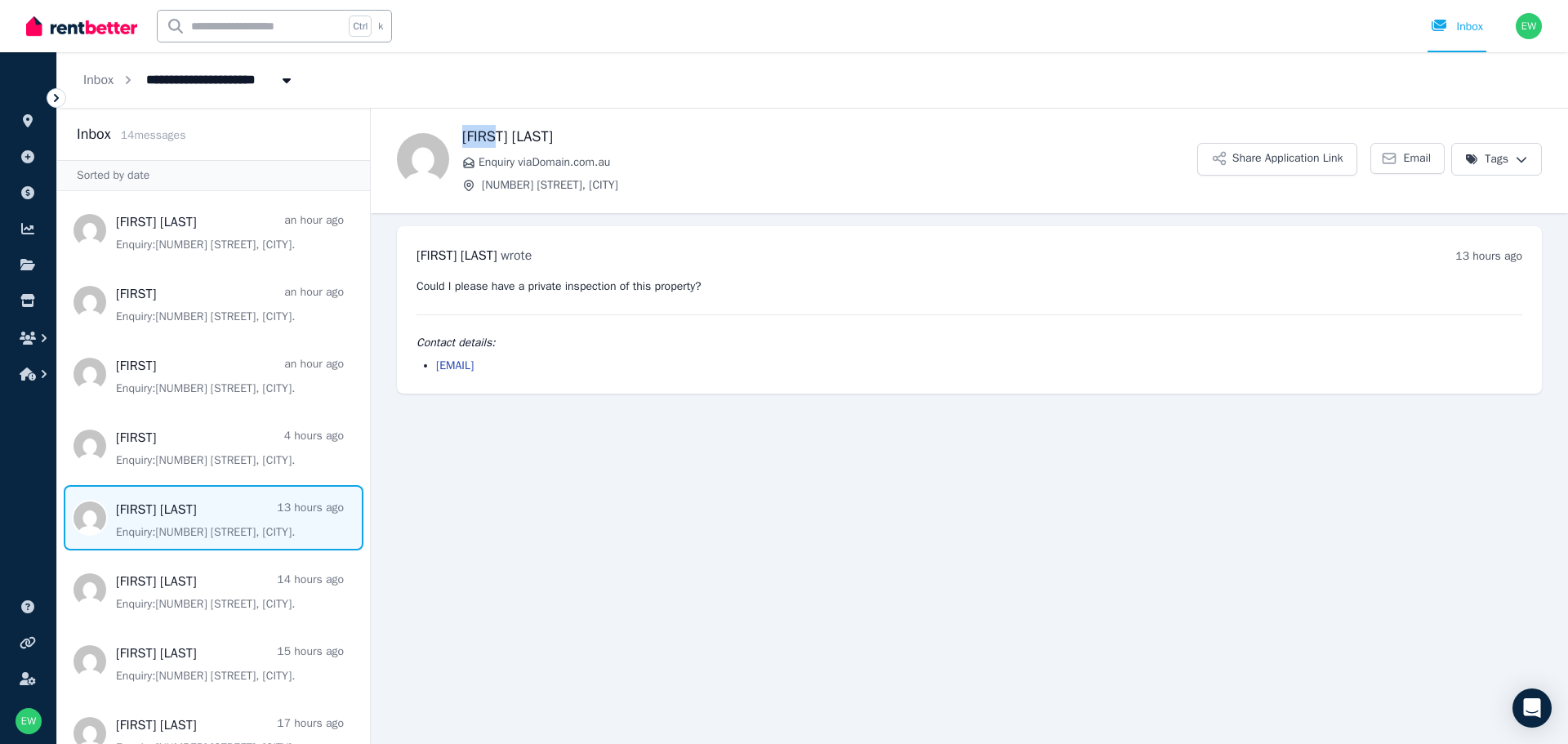 drag, startPoint x: 587, startPoint y: 370, endPoint x: 438, endPoint y: 372, distance: 149.01342 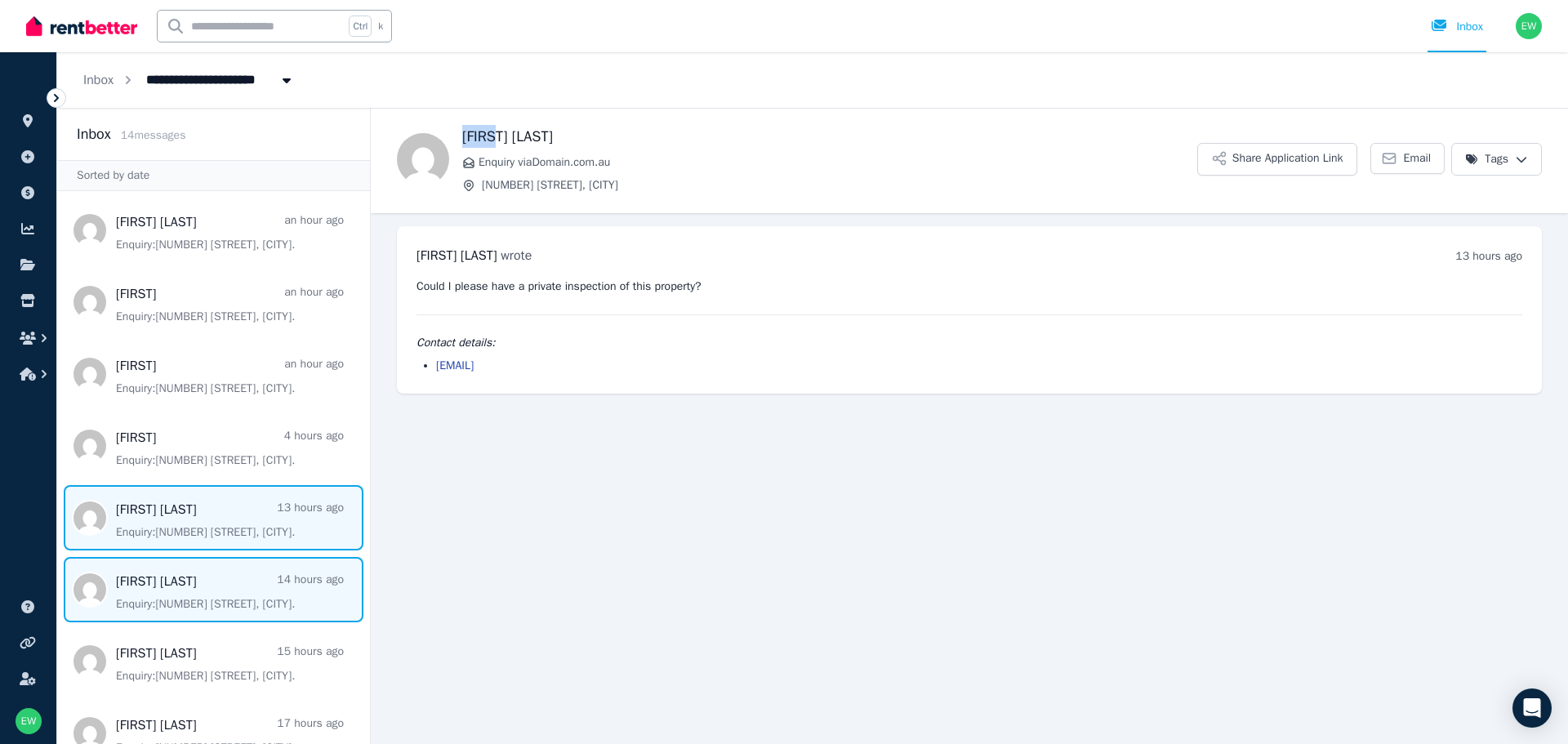 click at bounding box center (213, 590) 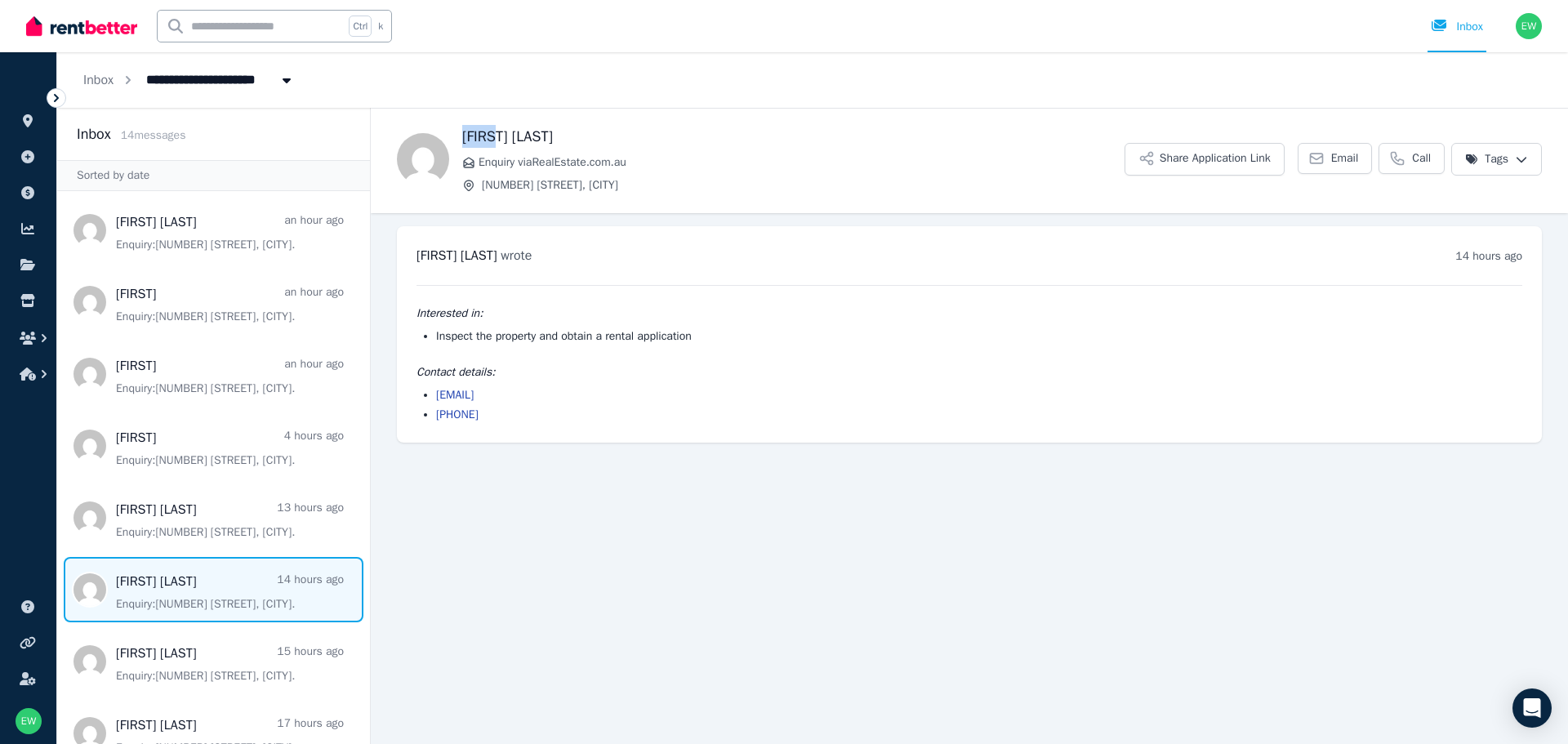 drag, startPoint x: 541, startPoint y: 395, endPoint x: 435, endPoint y: 393, distance: 106.0189 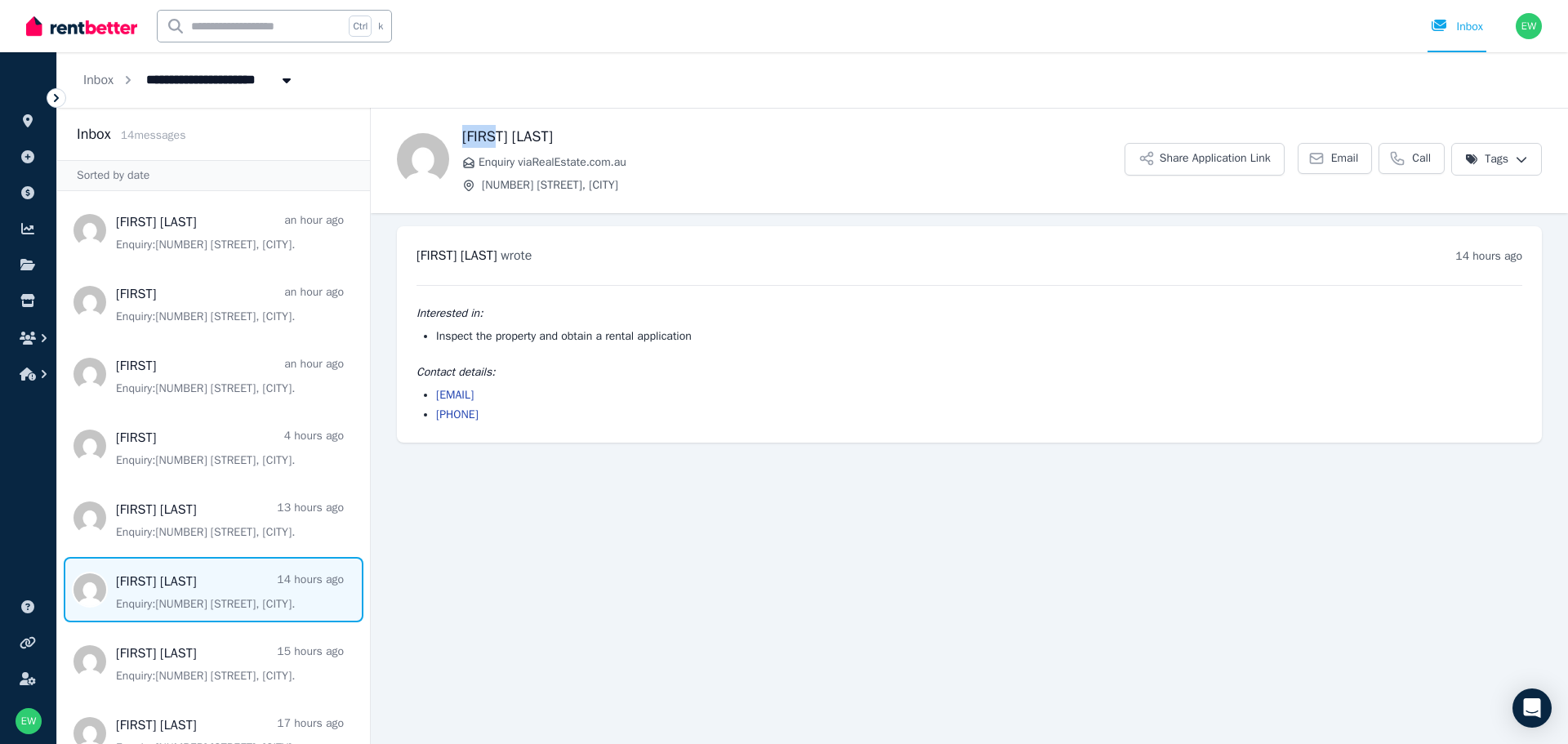 click on "[EMAIL] [PHONE]" at bounding box center (969, 405) 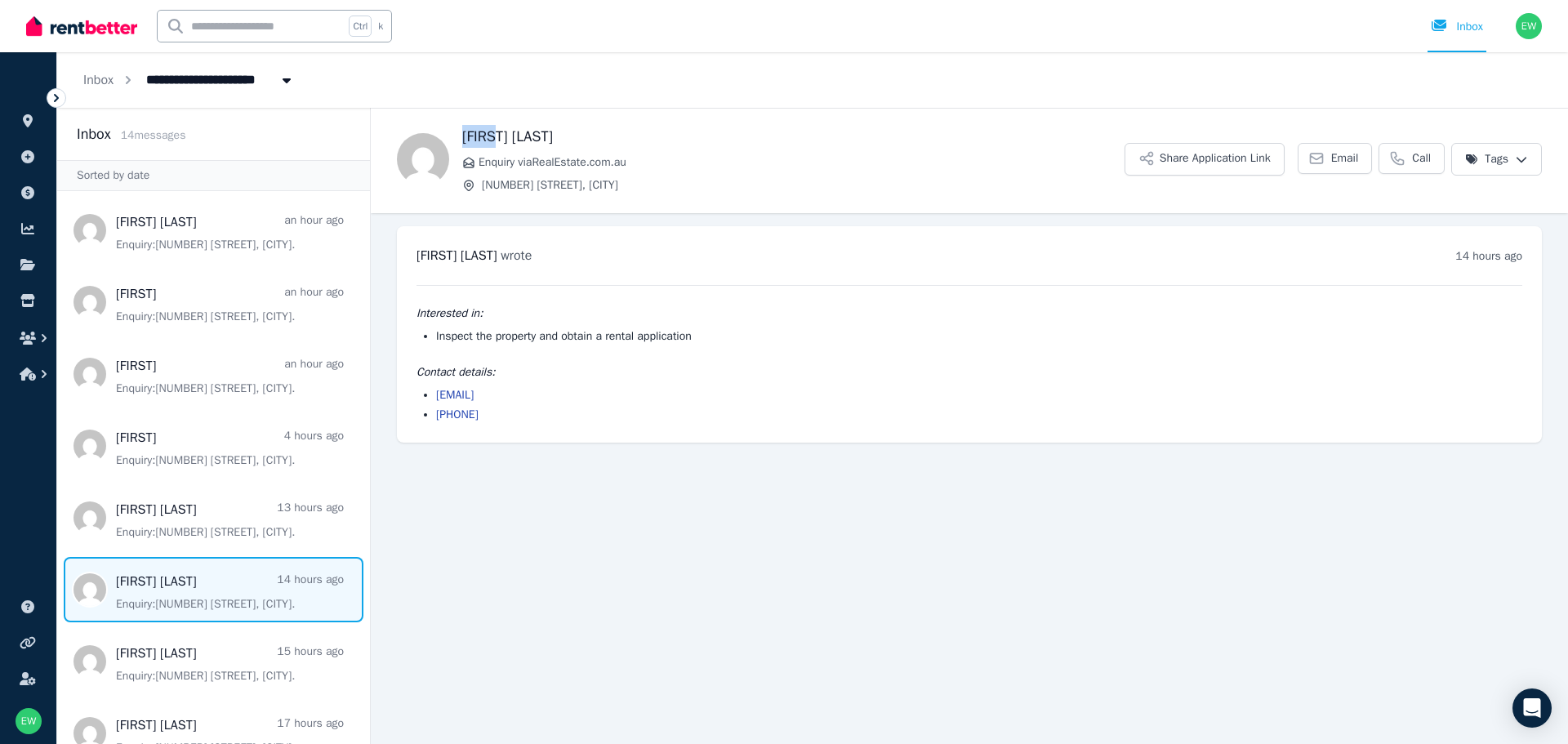 drag, startPoint x: 511, startPoint y: 414, endPoint x: 432, endPoint y: 409, distance: 79.15807 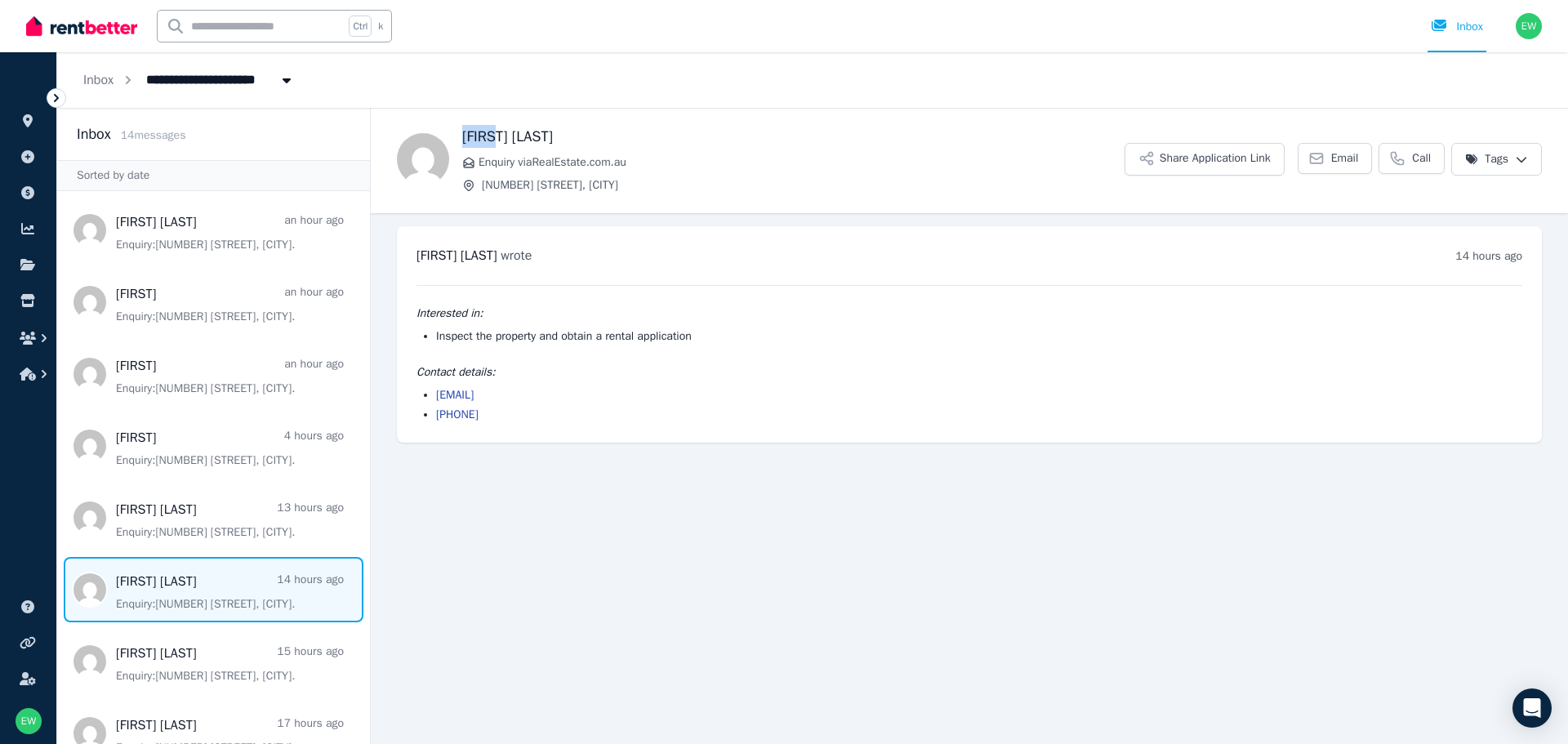 click on "[EMAIL] [PHONE]" at bounding box center (969, 405) 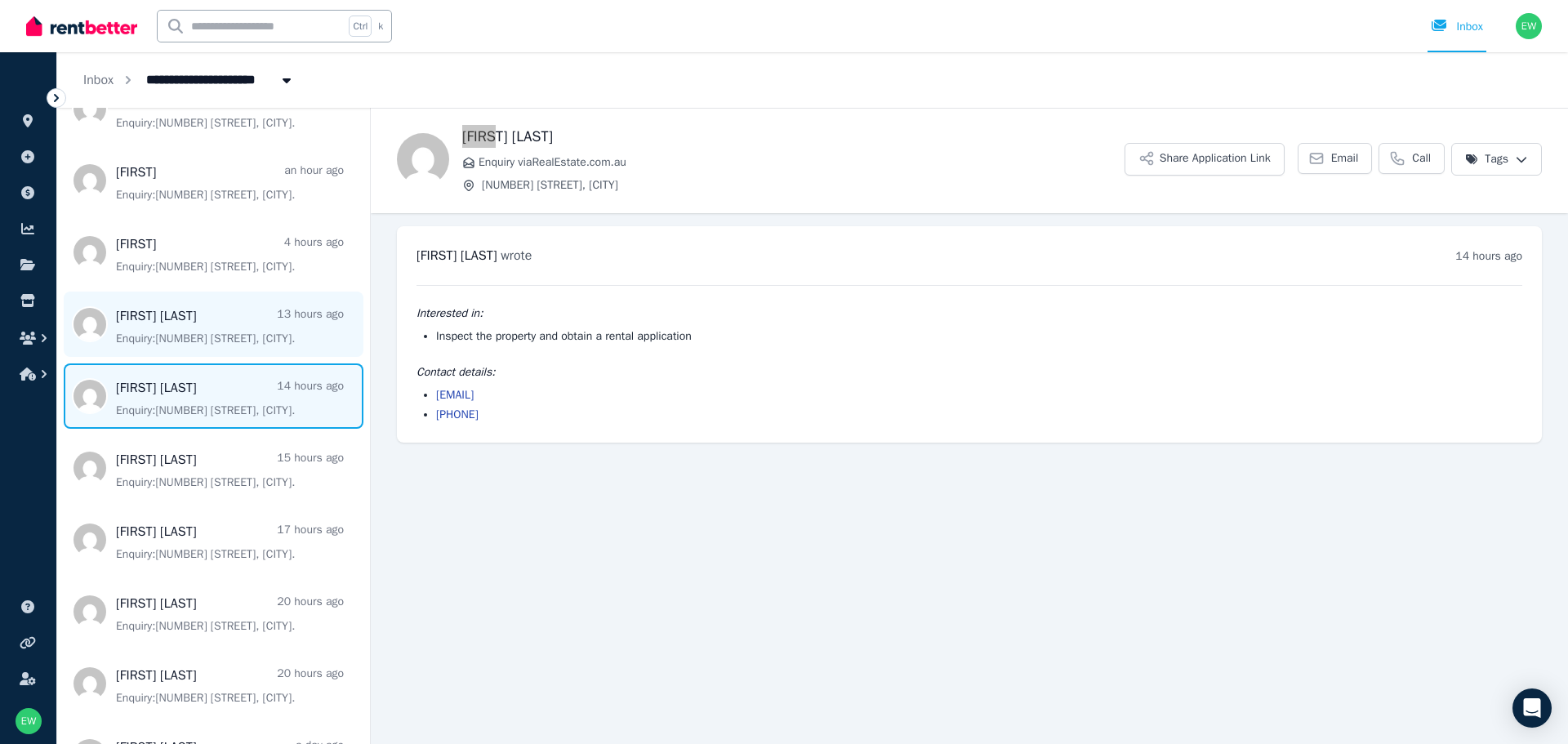 scroll, scrollTop: 230, scrollLeft: 0, axis: vertical 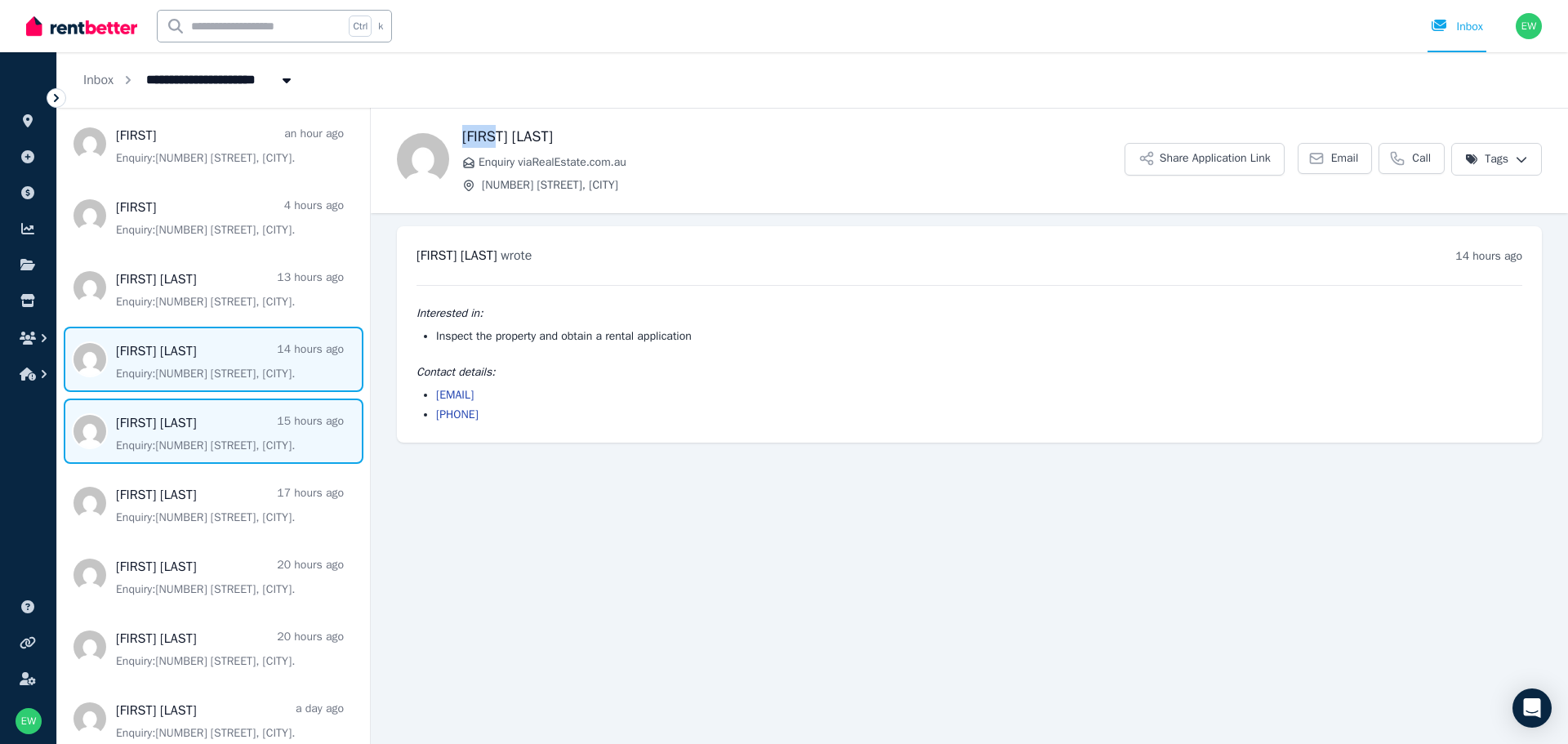 click at bounding box center [213, 431] 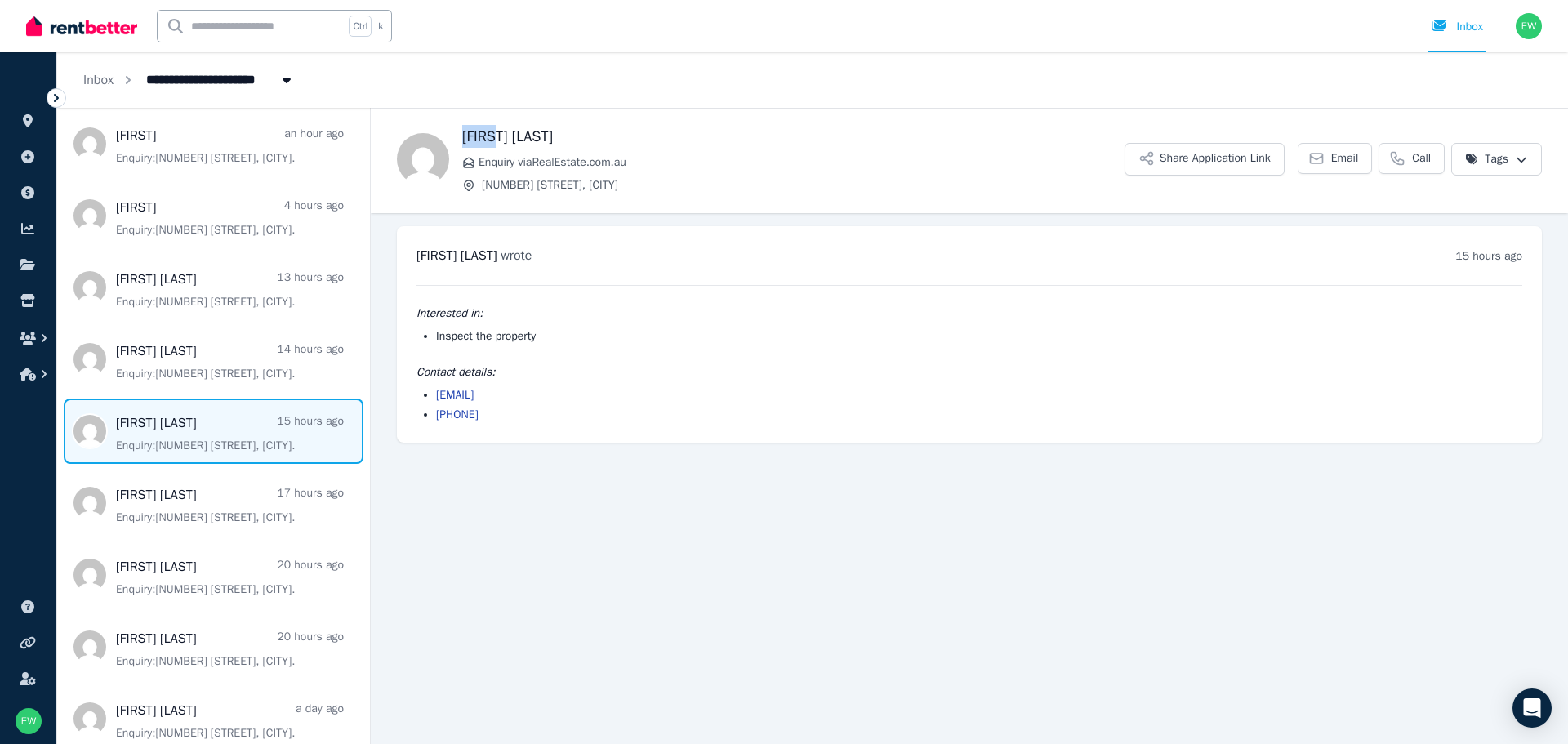 drag, startPoint x: 576, startPoint y: 398, endPoint x: 436, endPoint y: 392, distance: 140.12851 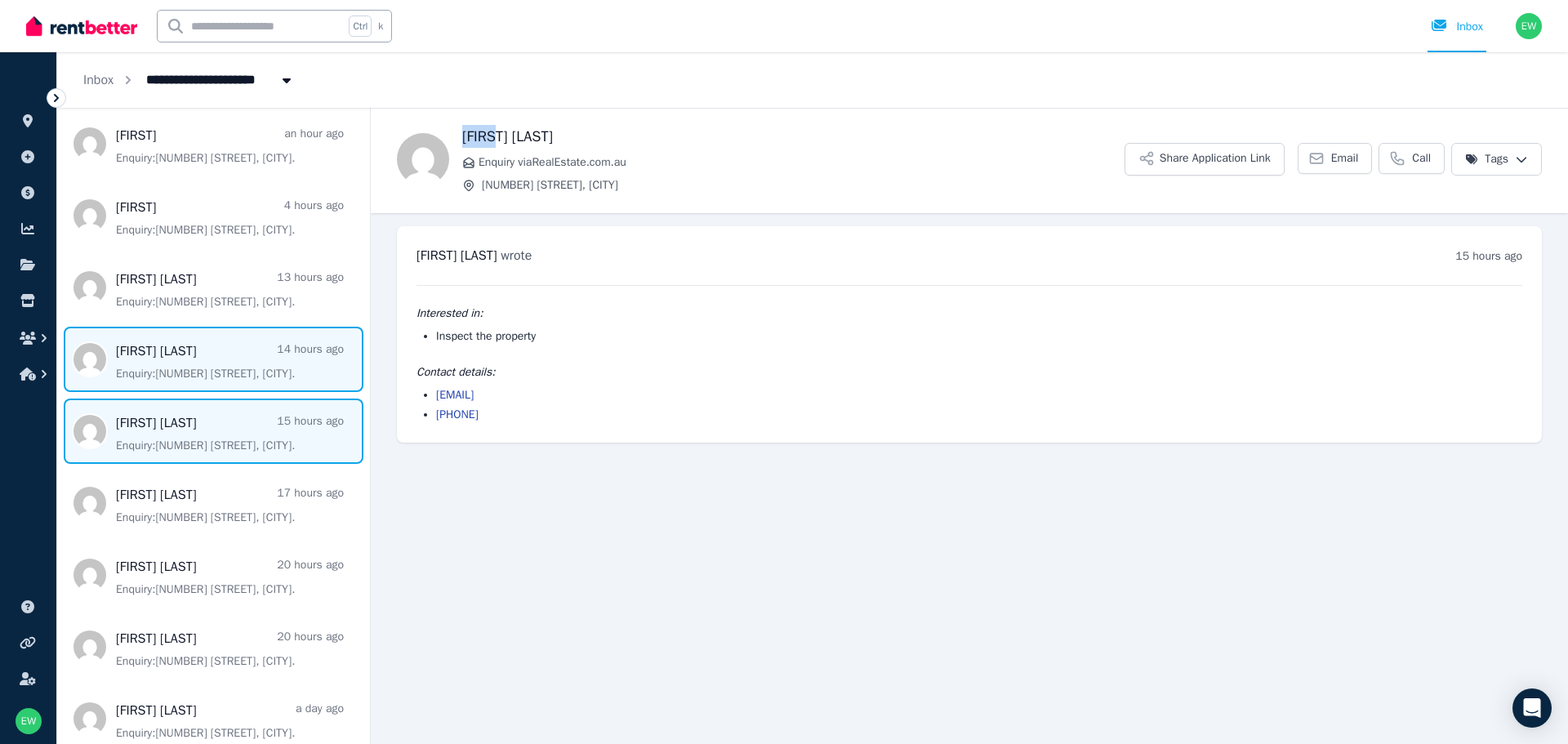 click at bounding box center [213, 359] 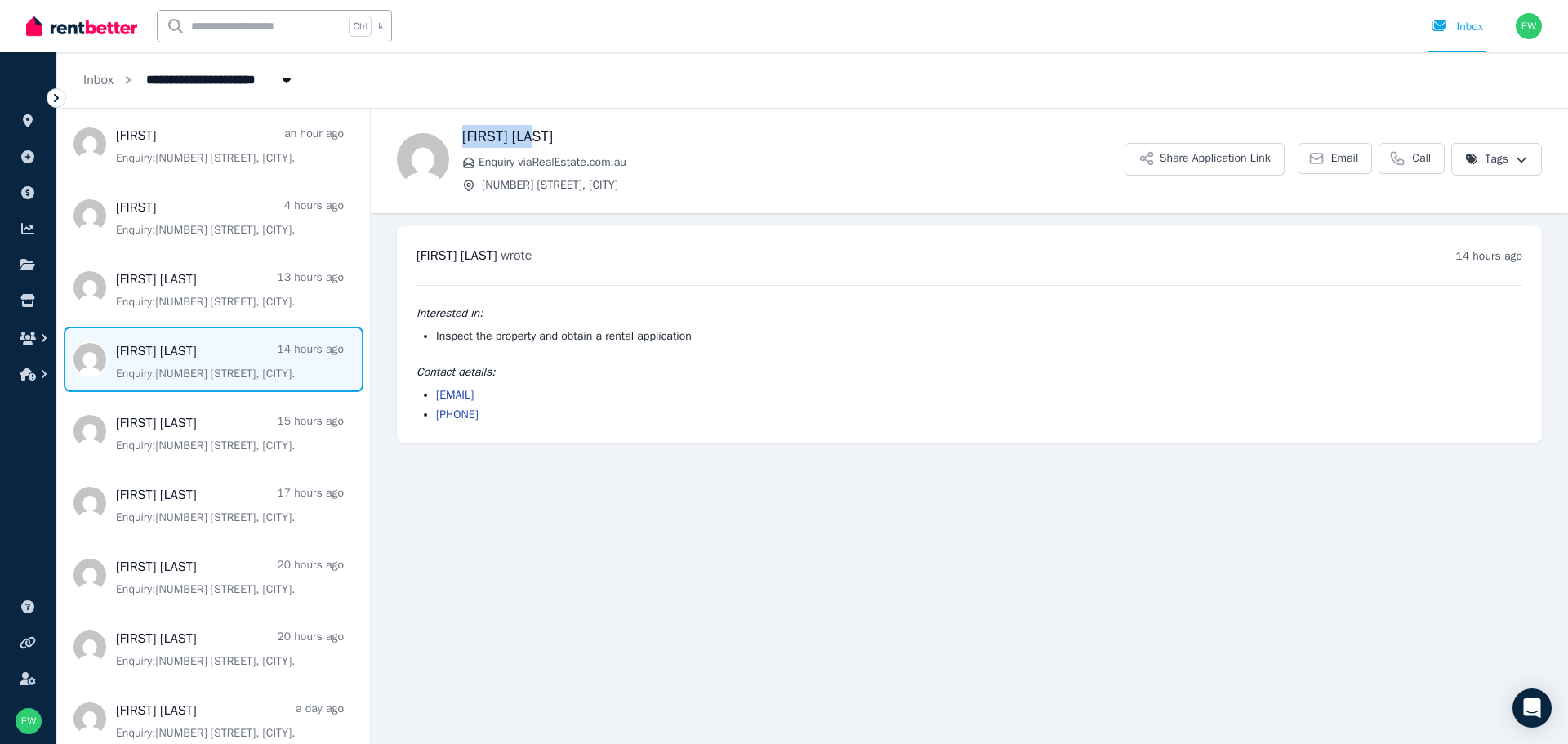 drag, startPoint x: 542, startPoint y: 145, endPoint x: 462, endPoint y: 145, distance: 80 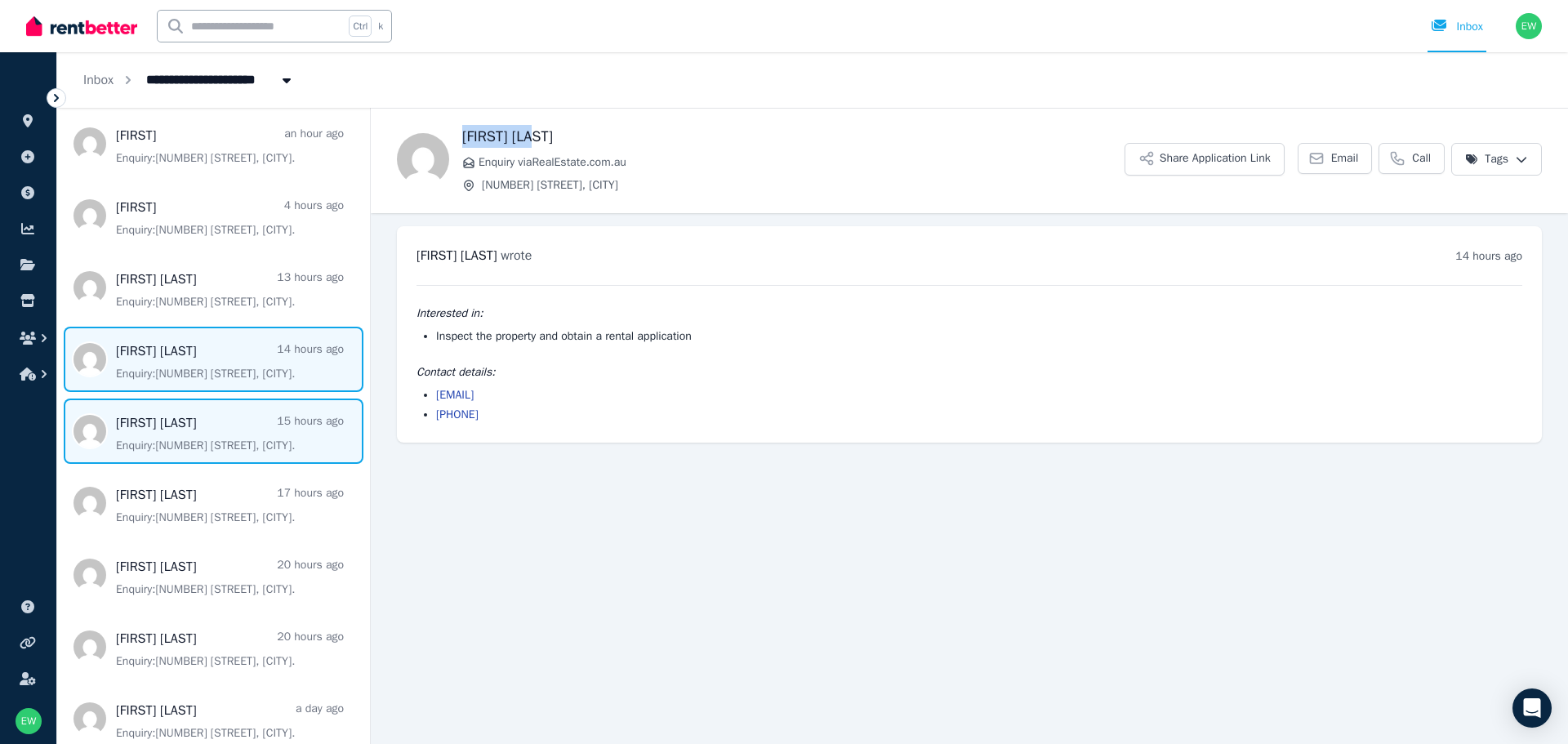 click at bounding box center (213, 431) 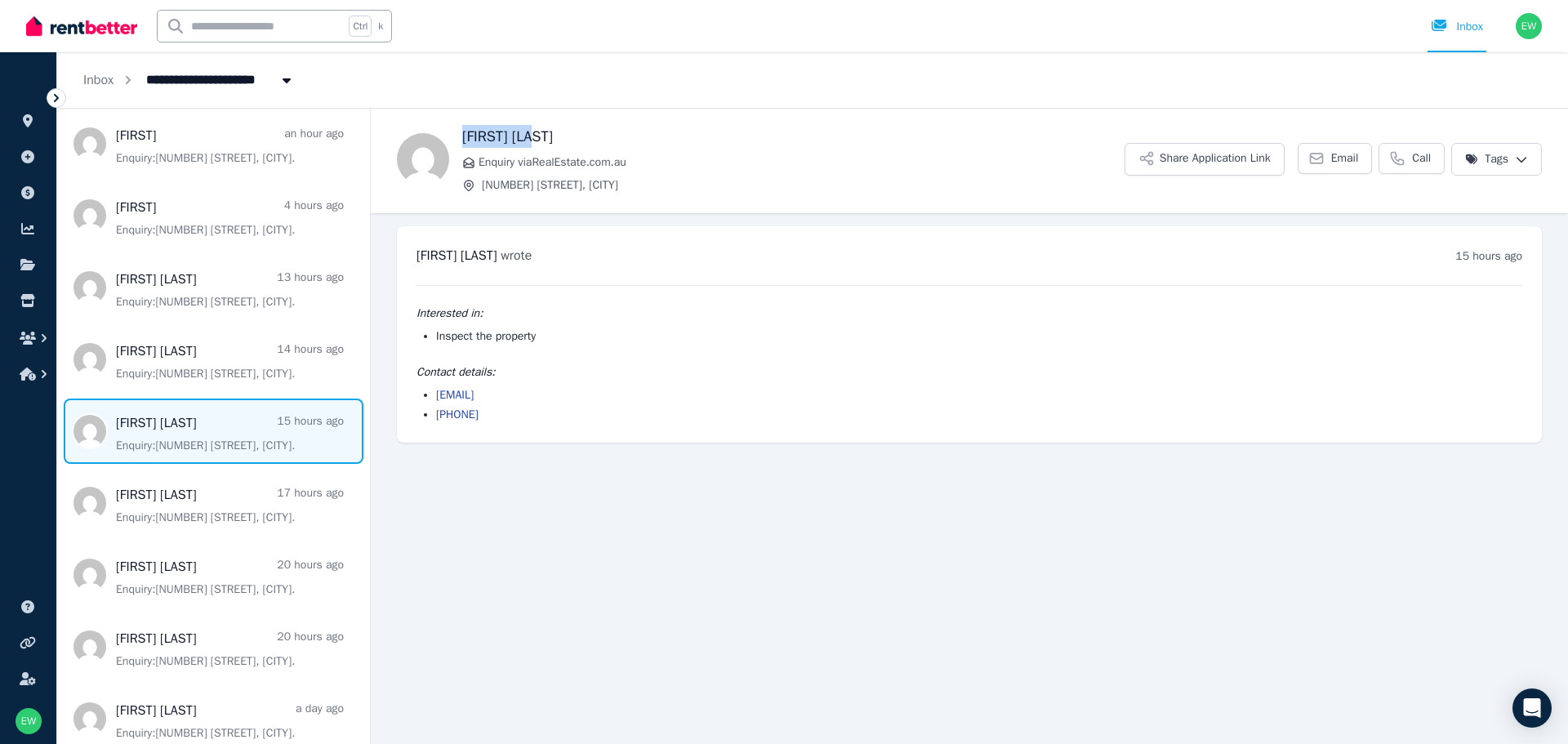 drag, startPoint x: 550, startPoint y: 136, endPoint x: 461, endPoint y: 141, distance: 89.14034 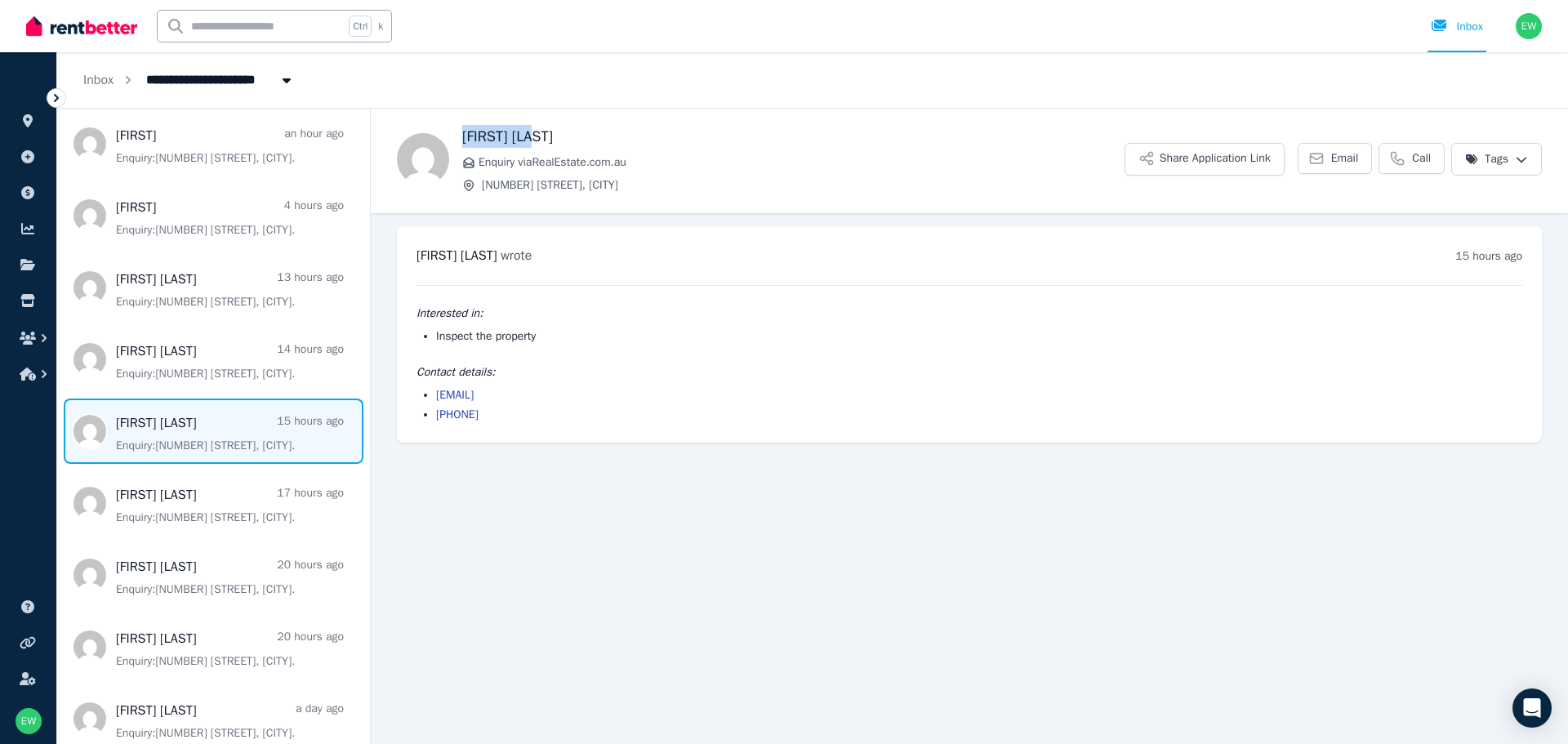 click on "[FIRST] [LAST] Enquiry via RealEstate.com.au [NUMBER] [STREET], [CITY] Share Application Link Email Call Tags" at bounding box center [969, 159] 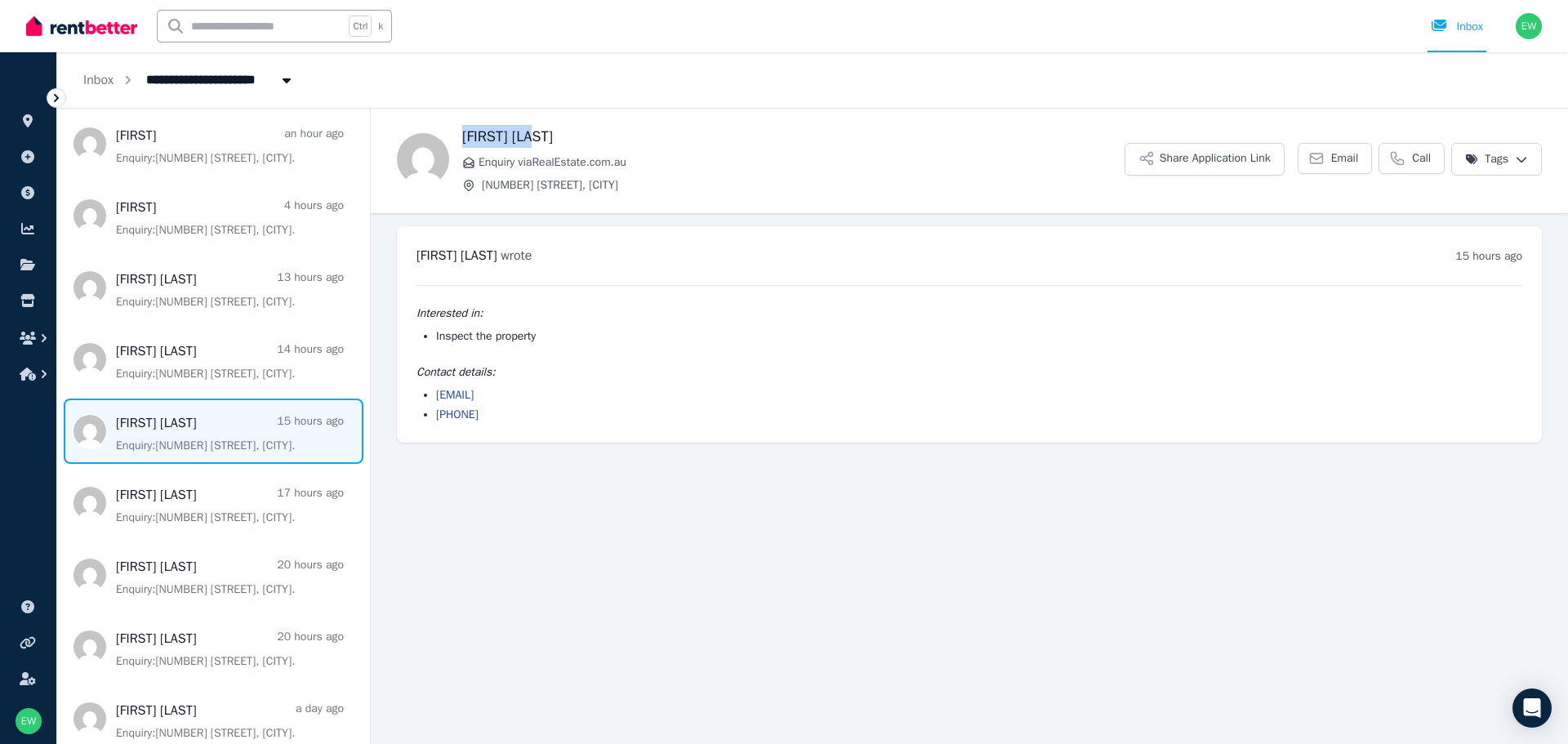 drag, startPoint x: 510, startPoint y: 412, endPoint x: 419, endPoint y: 422, distance: 91.5478 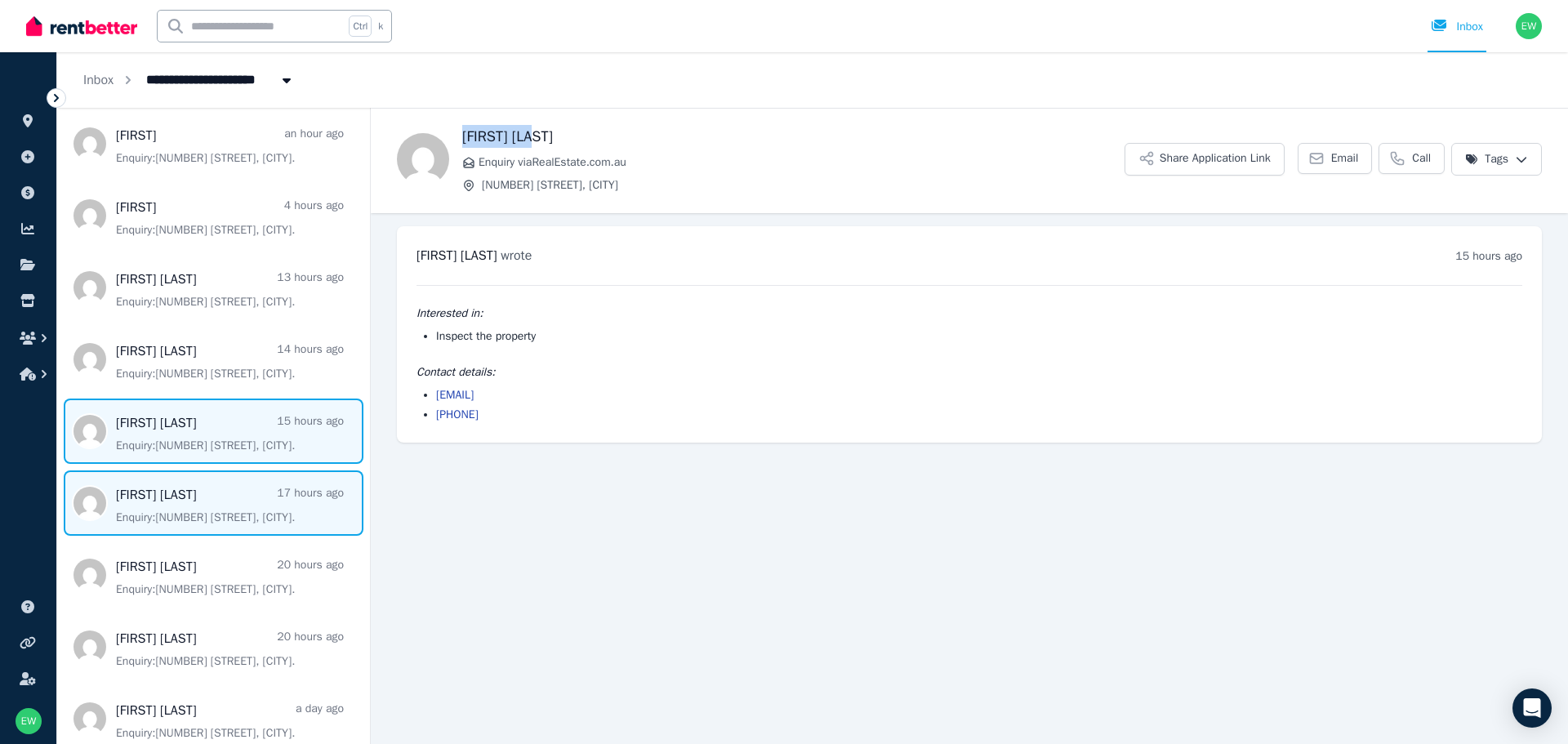 click at bounding box center [213, 503] 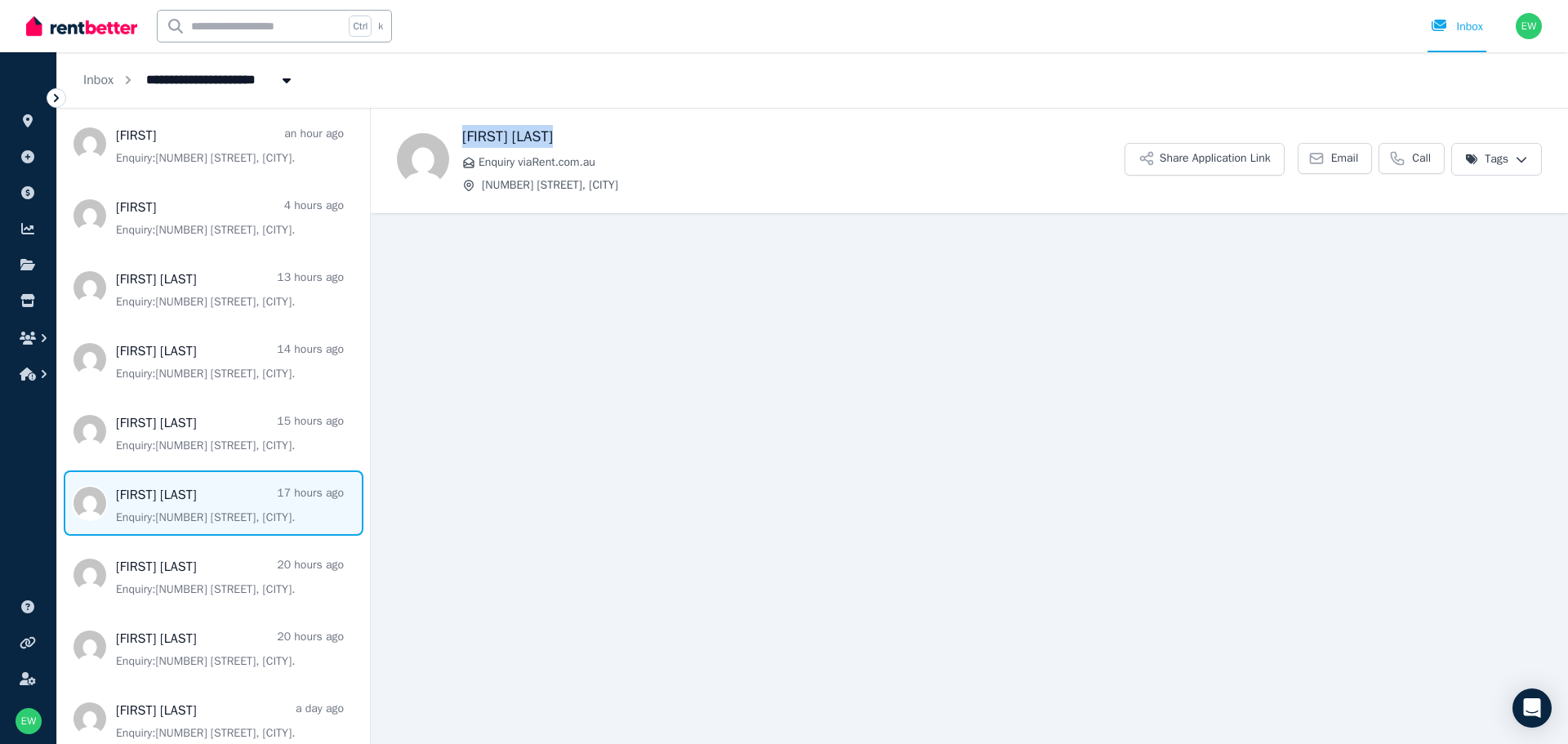 drag, startPoint x: 572, startPoint y: 135, endPoint x: 458, endPoint y: 144, distance: 114.35471 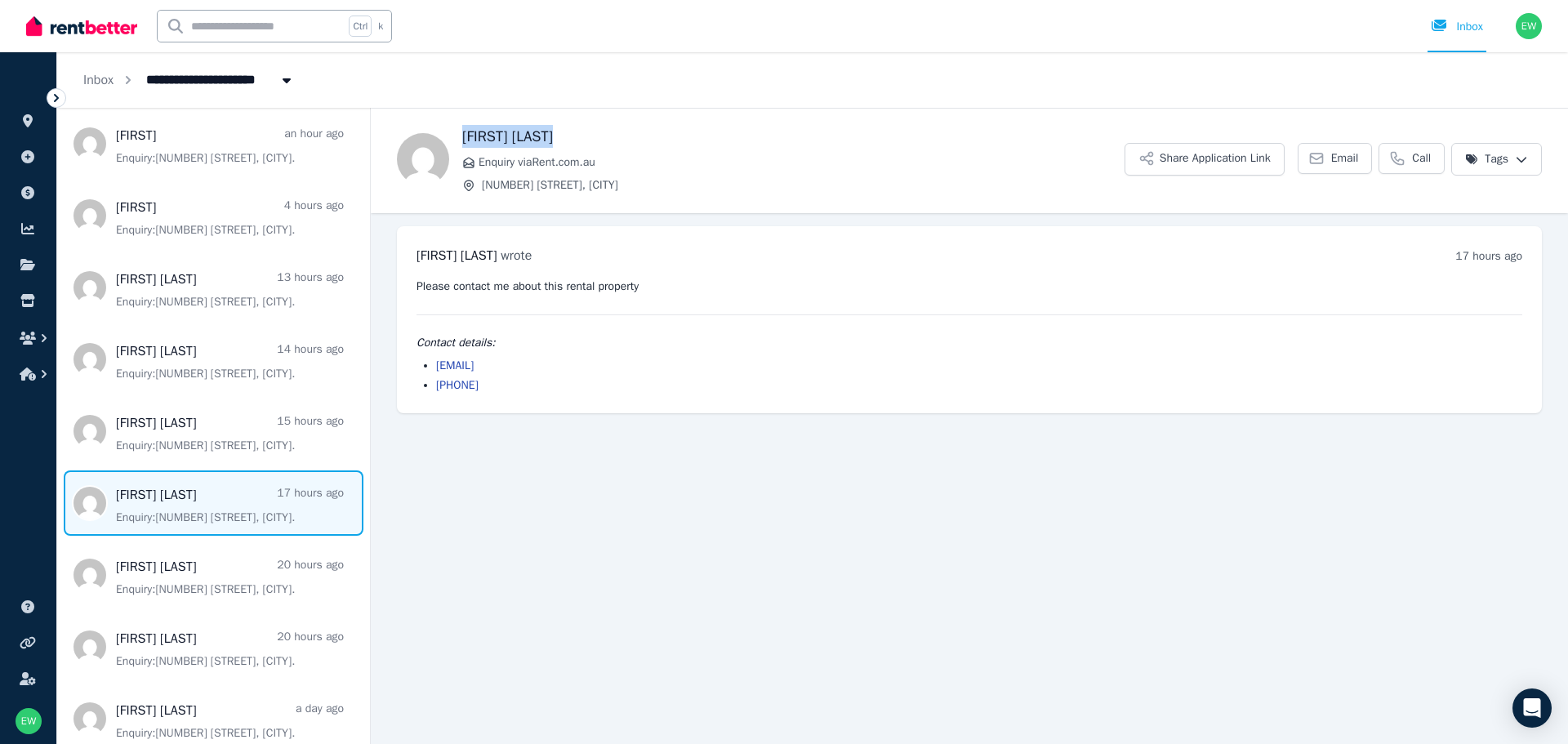 drag, startPoint x: 555, startPoint y: 362, endPoint x: 433, endPoint y: 370, distance: 122.26201 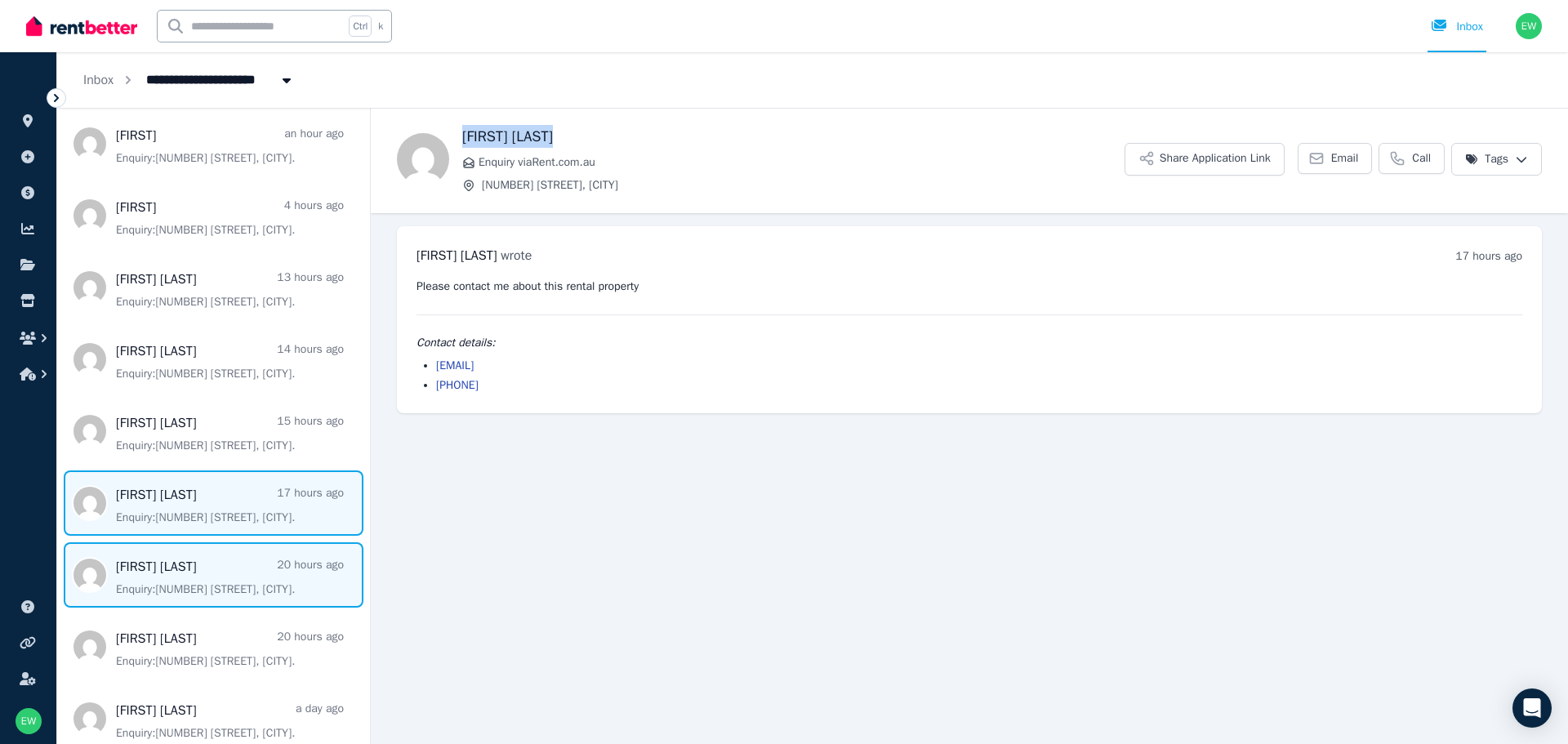 click at bounding box center [213, 575] 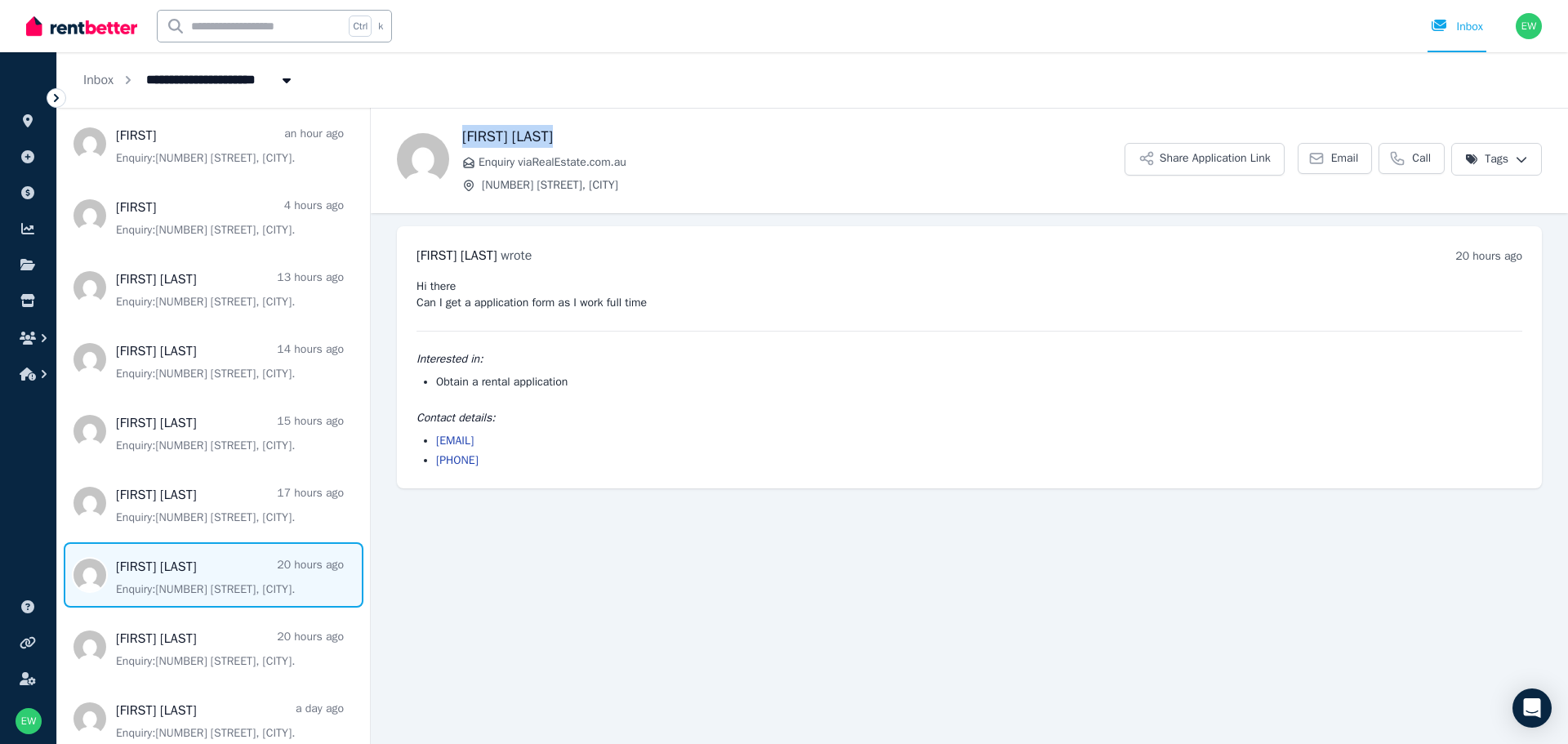 drag, startPoint x: 595, startPoint y: 440, endPoint x: 427, endPoint y: 443, distance: 168.02678 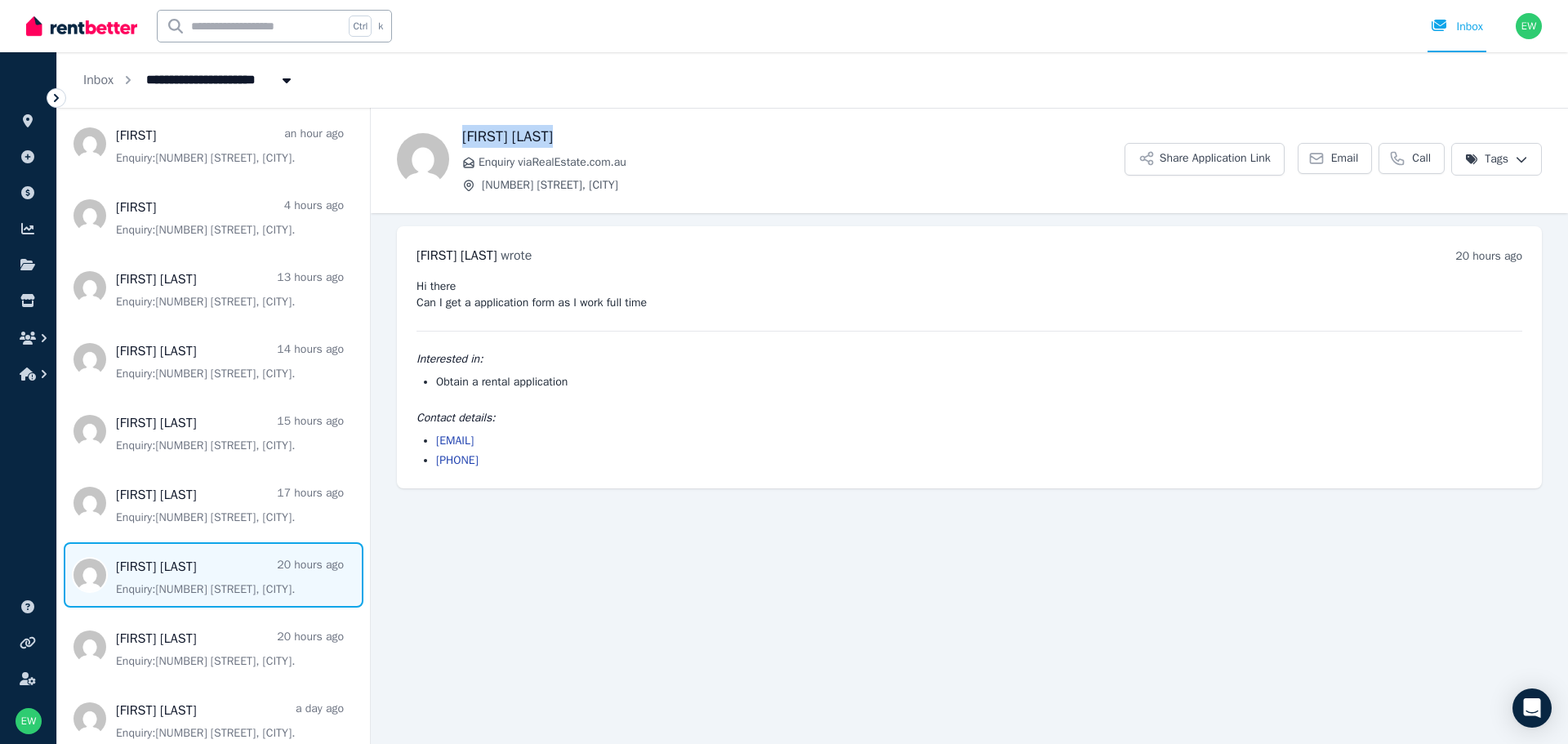 drag, startPoint x: 517, startPoint y: 464, endPoint x: 438, endPoint y: 466, distance: 79.025312 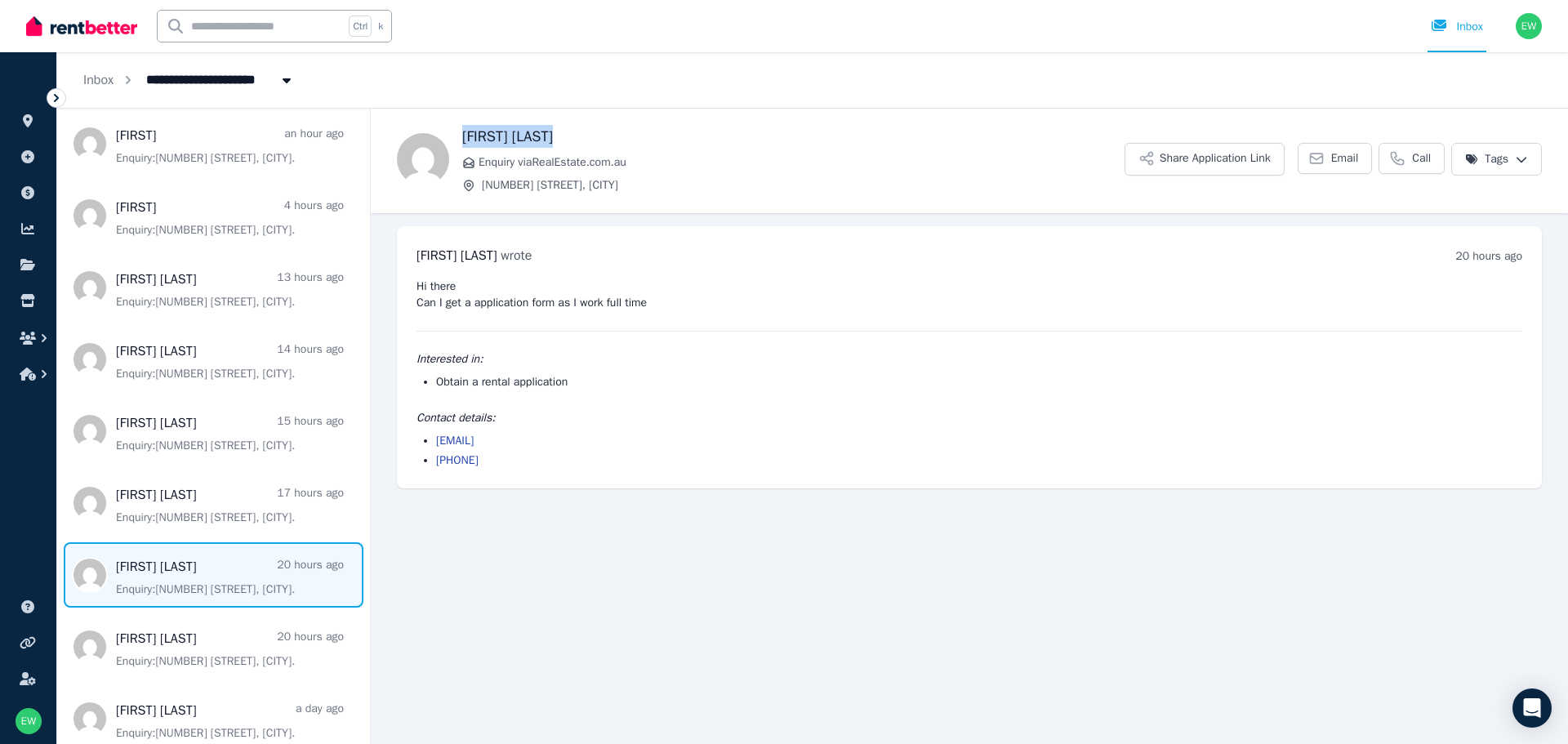 drag, startPoint x: 572, startPoint y: 137, endPoint x: 463, endPoint y: 136, distance: 109.00459 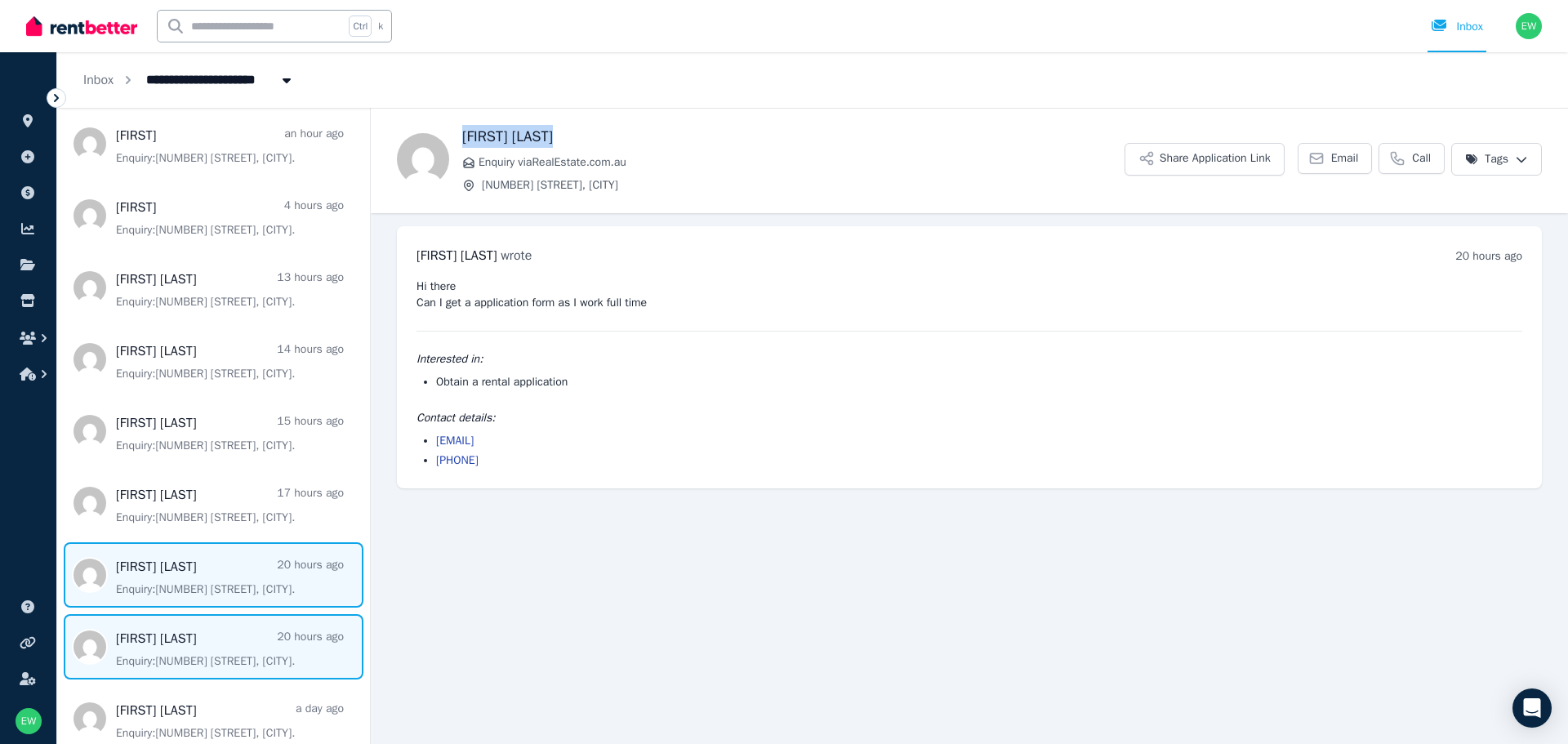 click at bounding box center (213, 647) 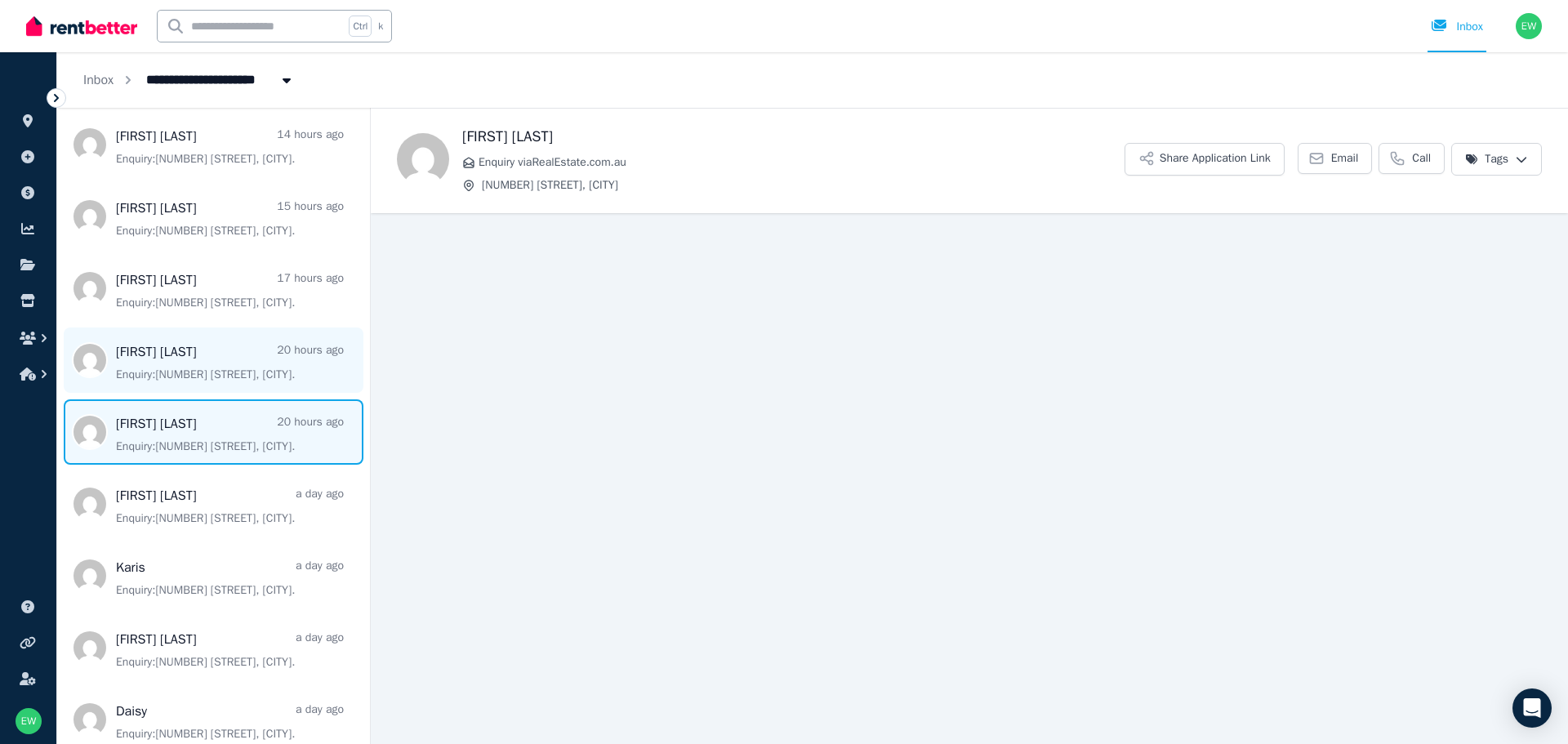 scroll, scrollTop: 460, scrollLeft: 0, axis: vertical 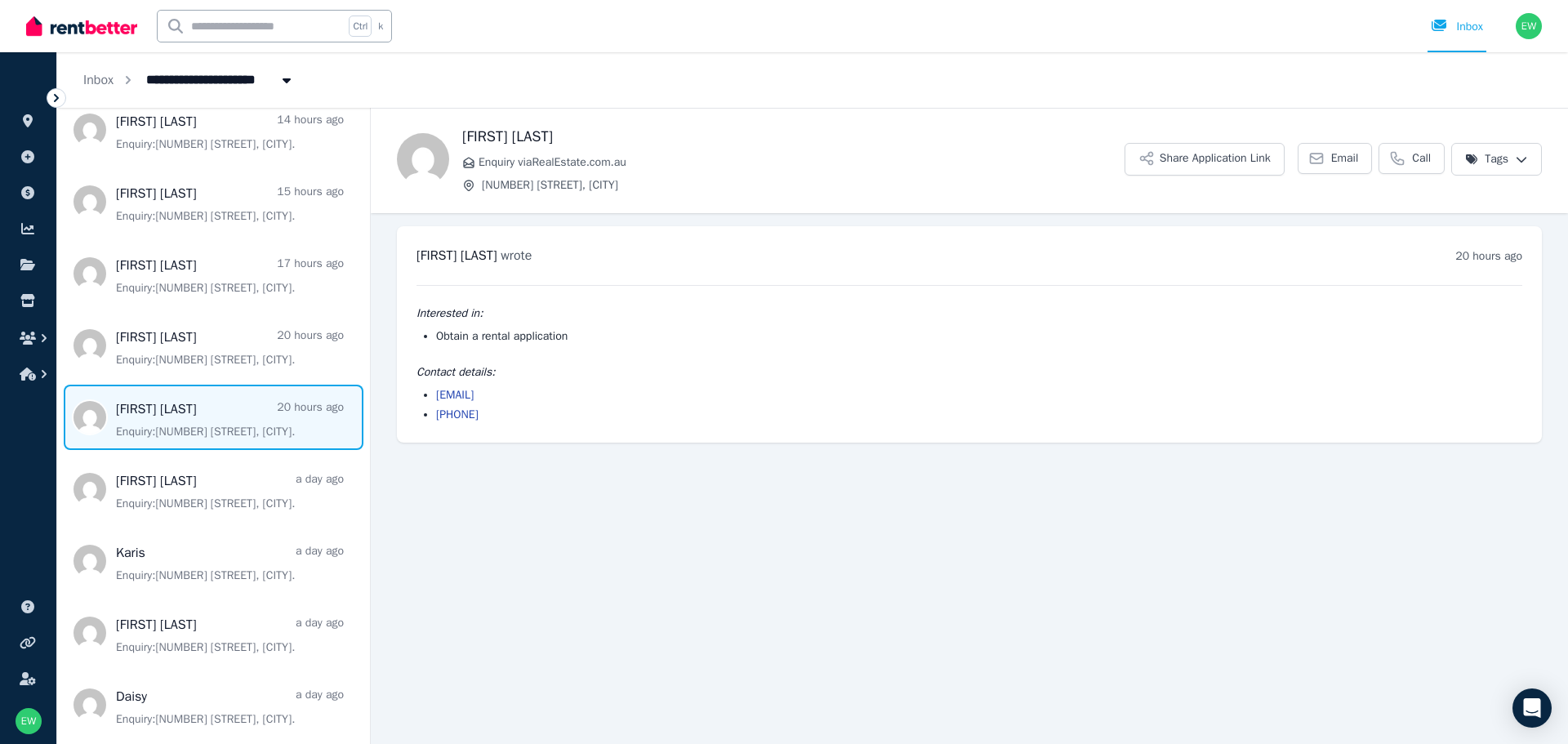 drag, startPoint x: 587, startPoint y: 133, endPoint x: 466, endPoint y: 140, distance: 121.20231 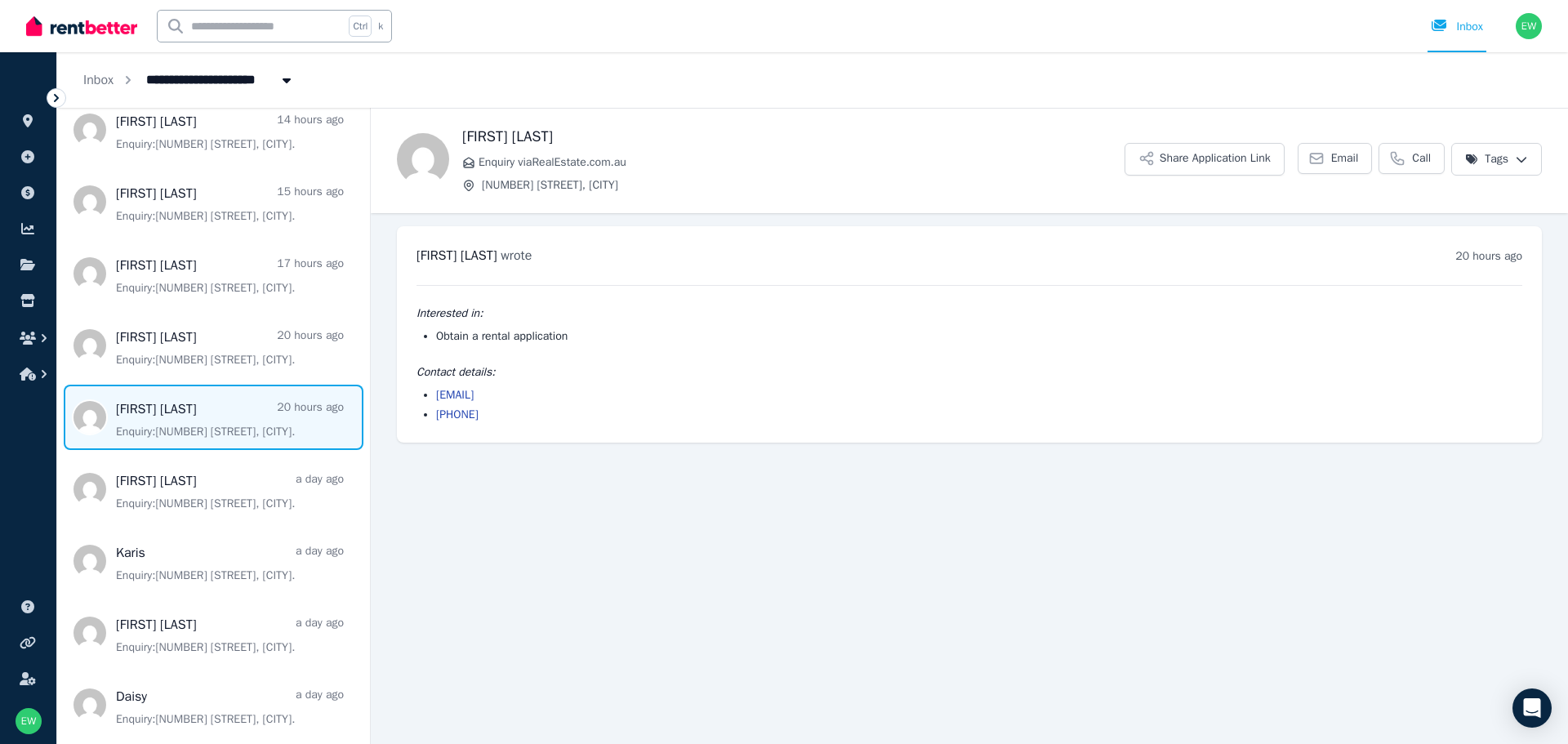 drag, startPoint x: 524, startPoint y: 423, endPoint x: 434, endPoint y: 424, distance: 90.0056 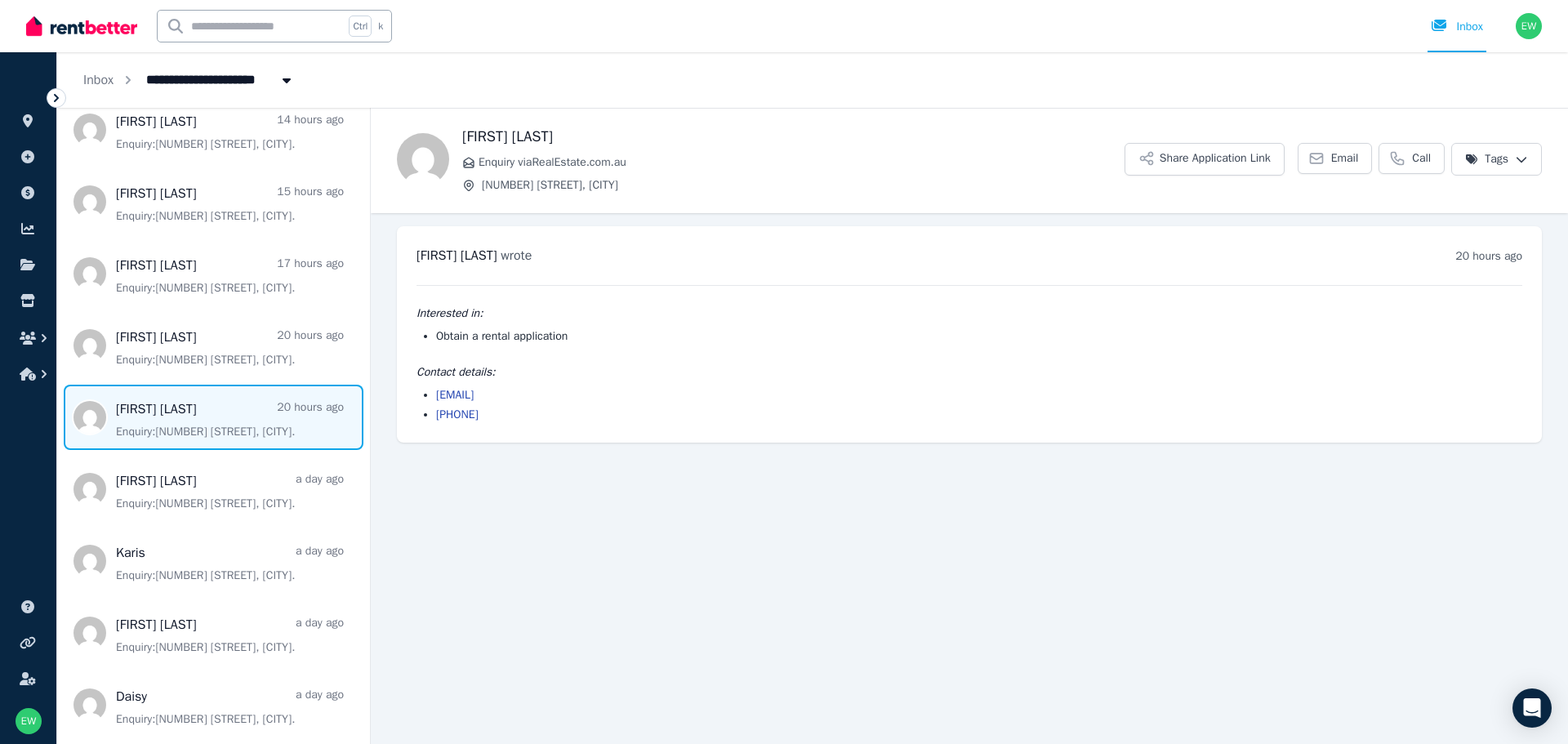 click on "[FIRST] [LAST] wrote [TIME_AGO] [TIME] on [DAY], [DAY_NUM] [MONTH] [YEAR] Interested in: Obtain a rental application Contact details: [EMAIL] [PHONE]" at bounding box center [969, 334] 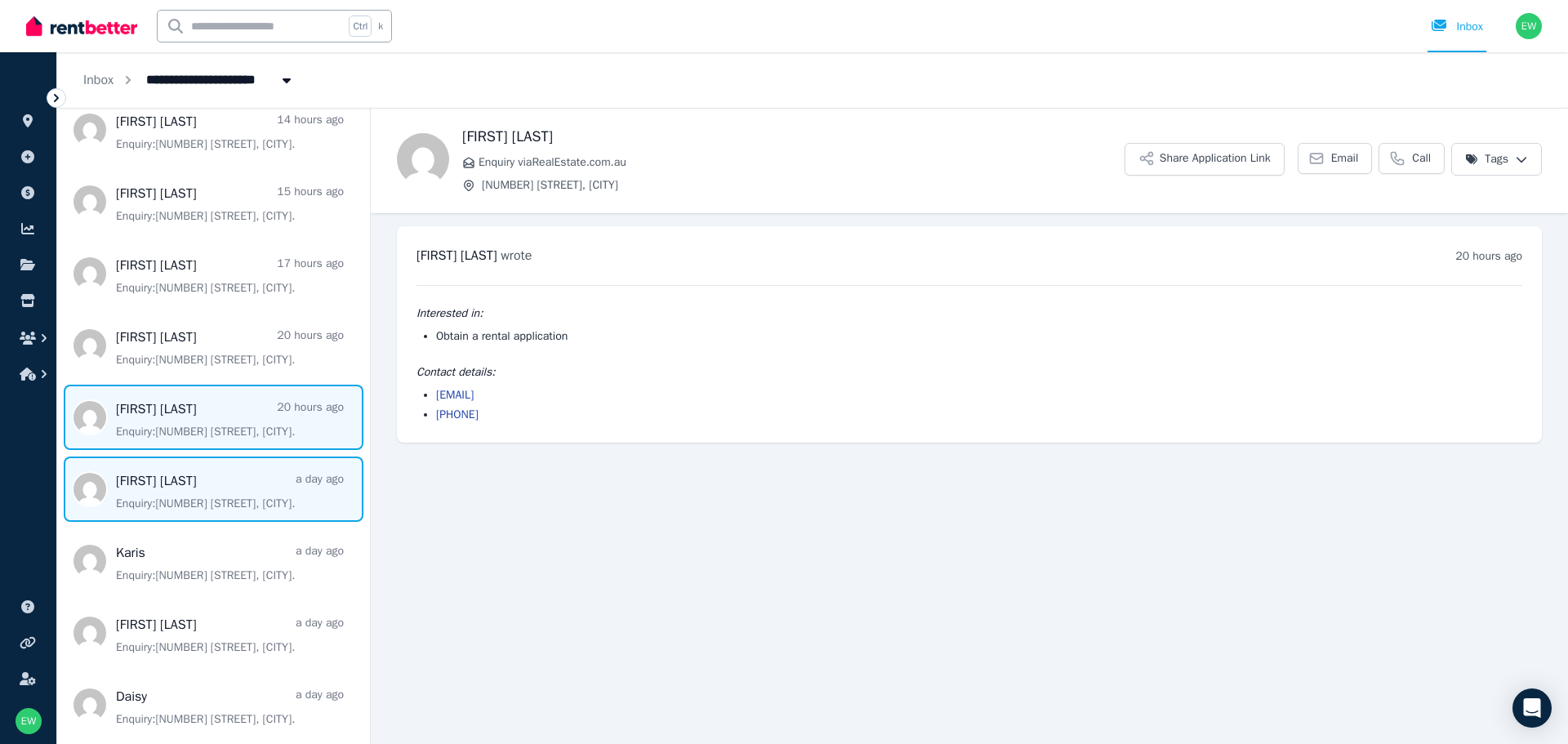 click at bounding box center [213, 489] 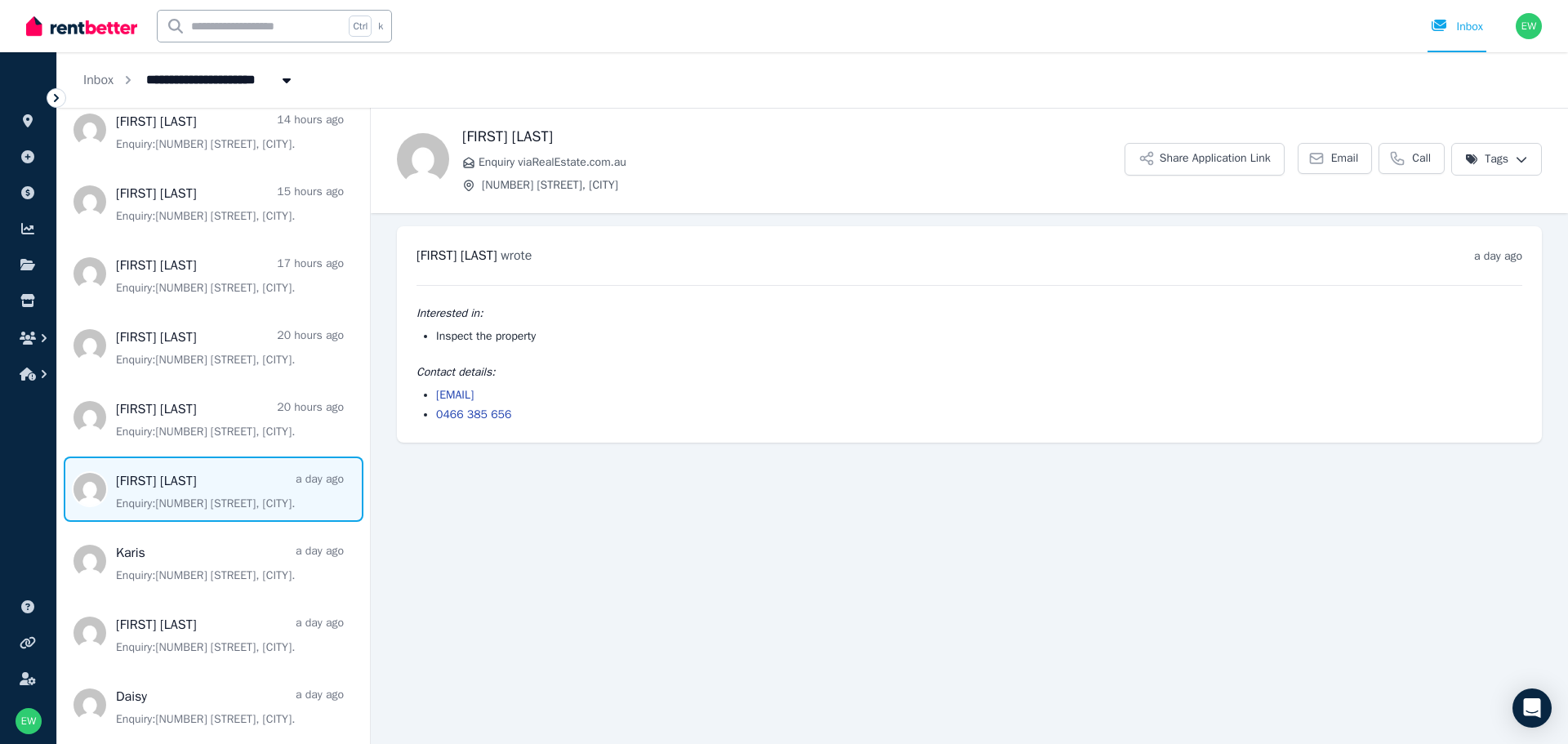 drag, startPoint x: 572, startPoint y: 136, endPoint x: 458, endPoint y: 144, distance: 114.28036 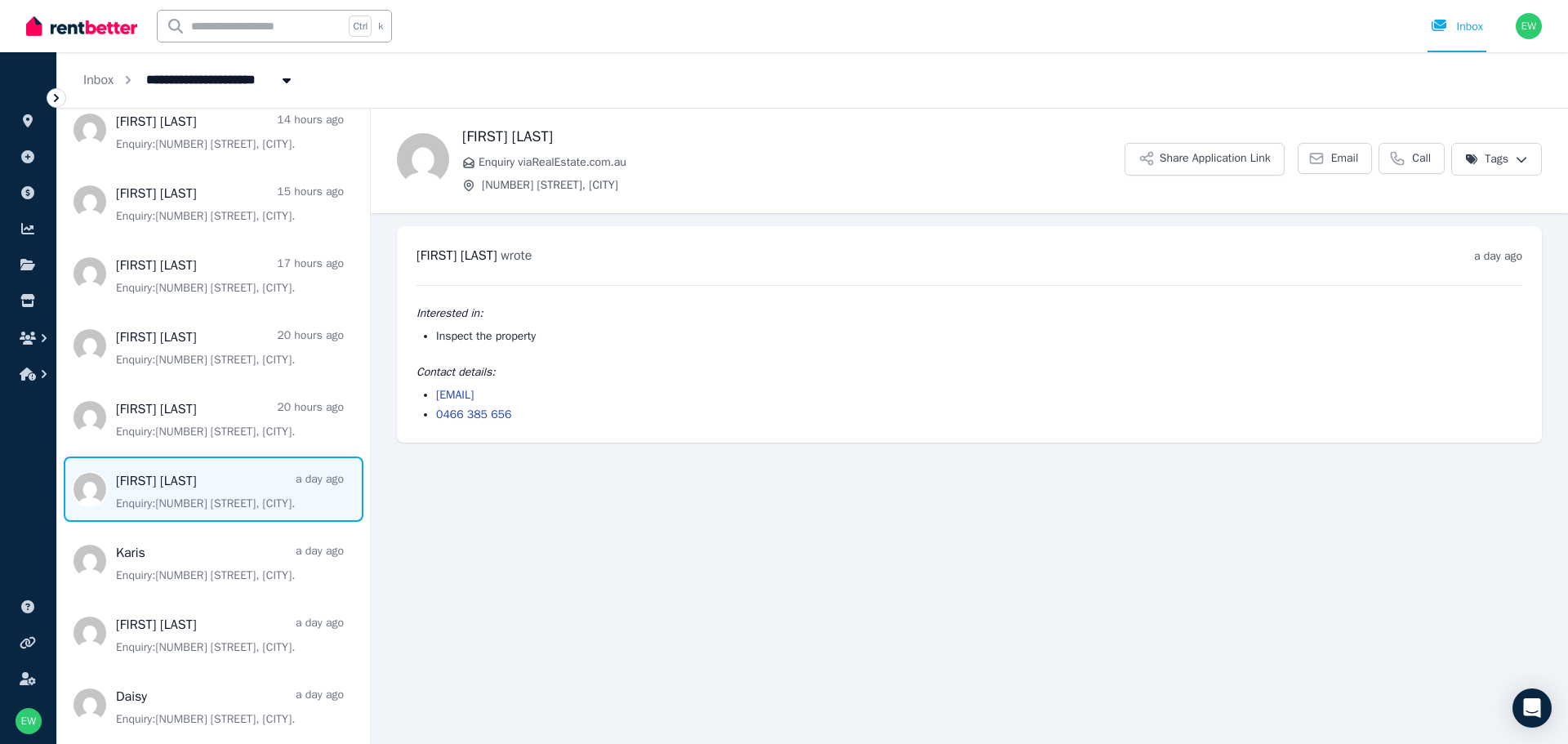 drag, startPoint x: 614, startPoint y: 394, endPoint x: 432, endPoint y: 399, distance: 182.06867 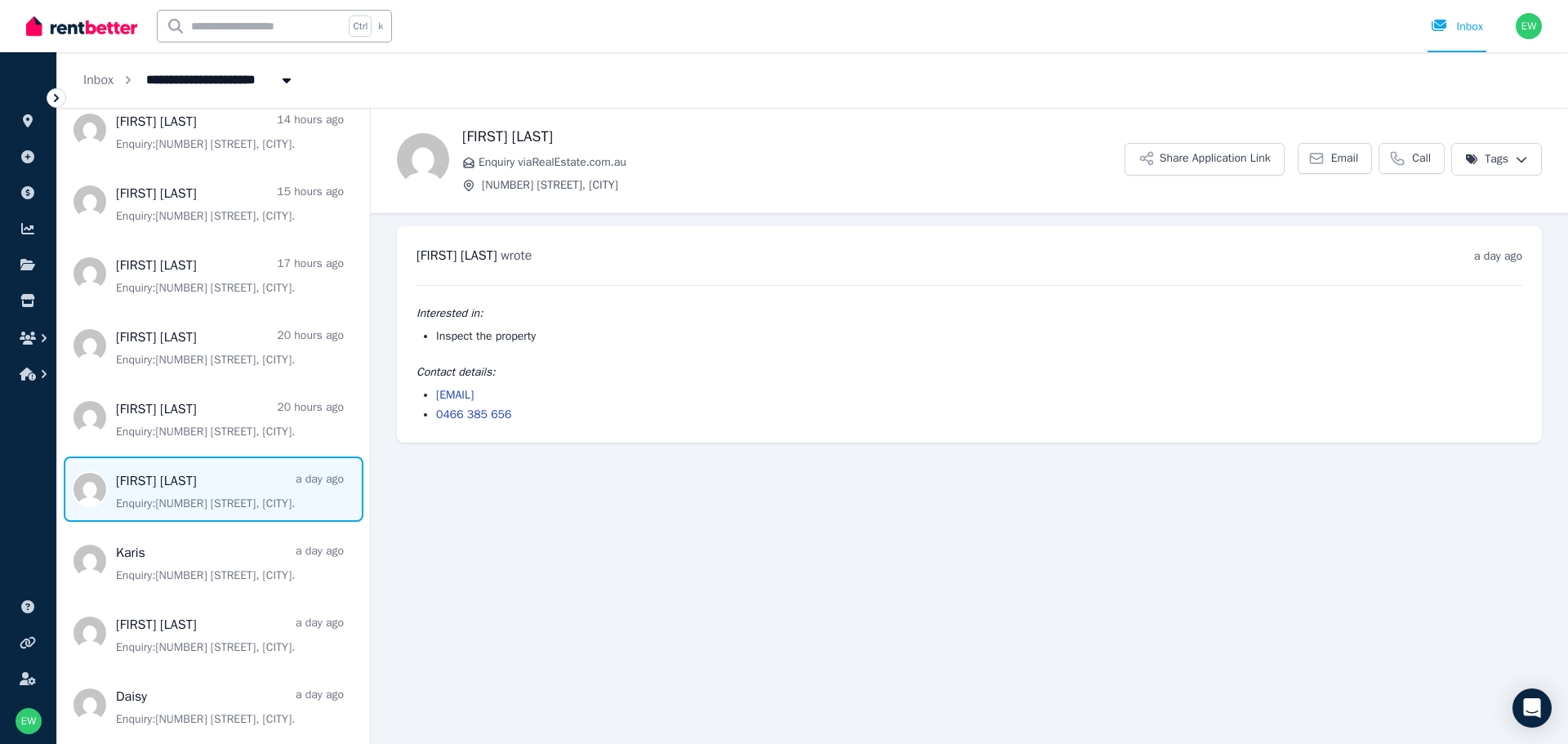 click on "[EMAIL] [PHONE]" at bounding box center [969, 405] 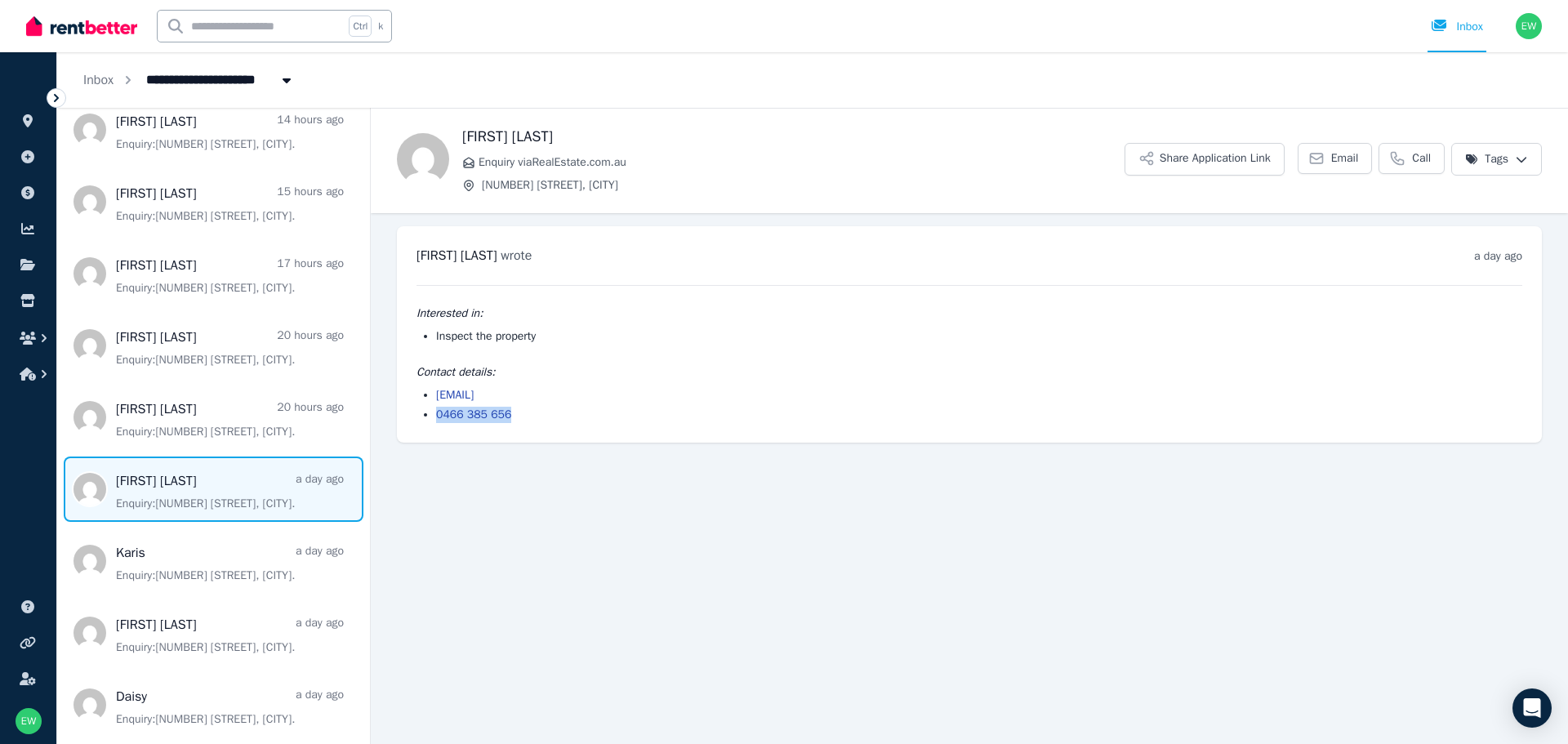 drag, startPoint x: 531, startPoint y: 424, endPoint x: 432, endPoint y: 418, distance: 99.18165 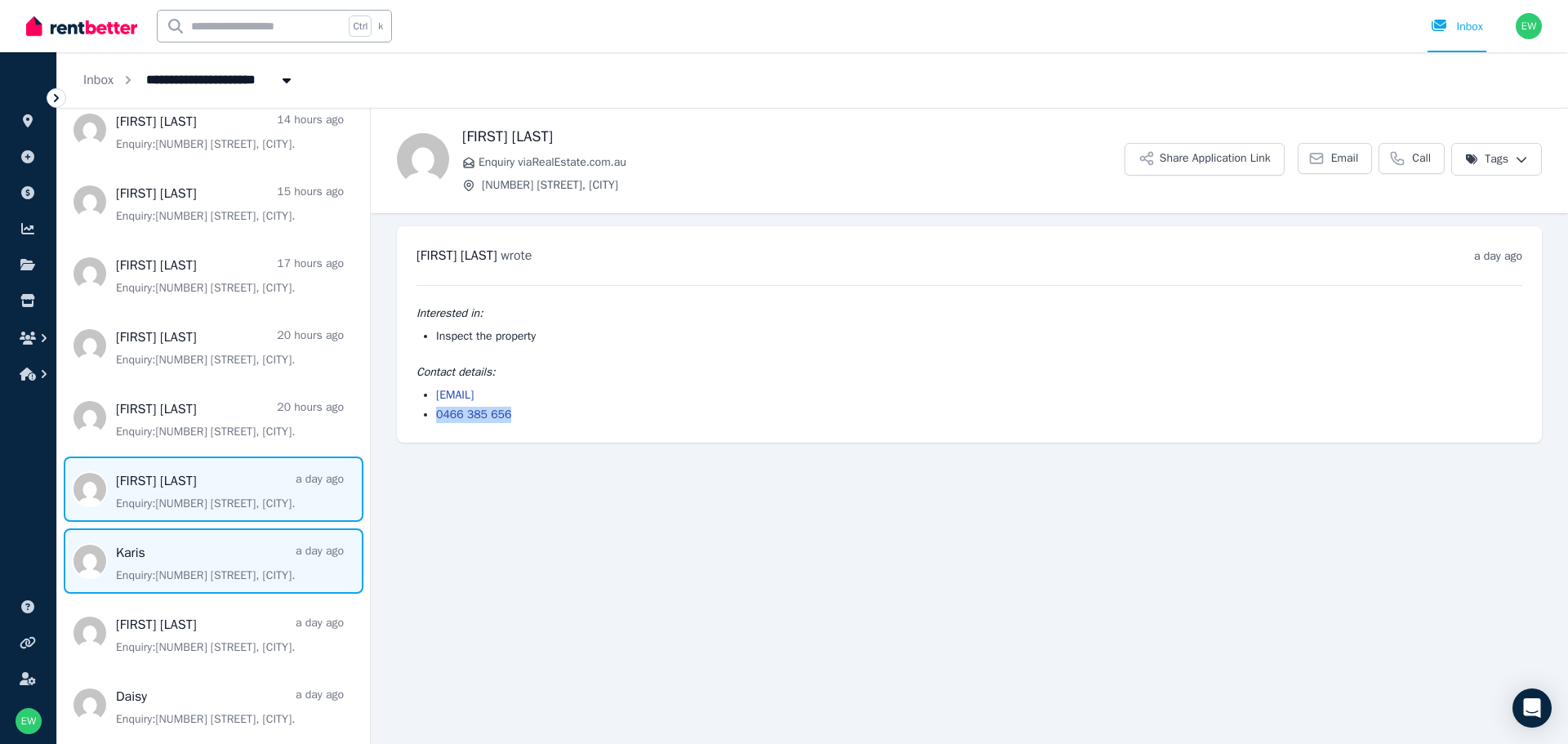 click at bounding box center (213, 561) 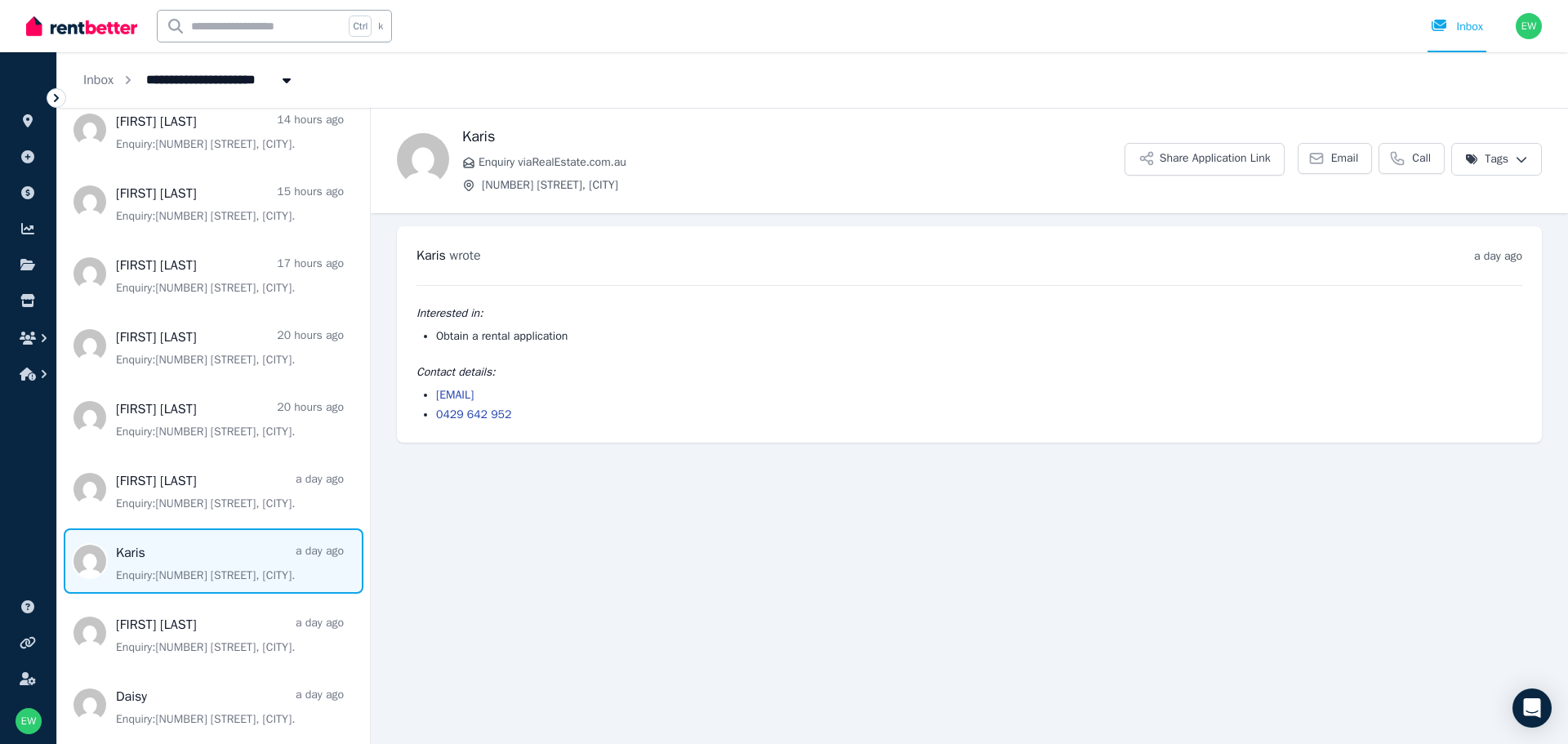 drag, startPoint x: 596, startPoint y: 396, endPoint x: 433, endPoint y: 391, distance: 163.07667 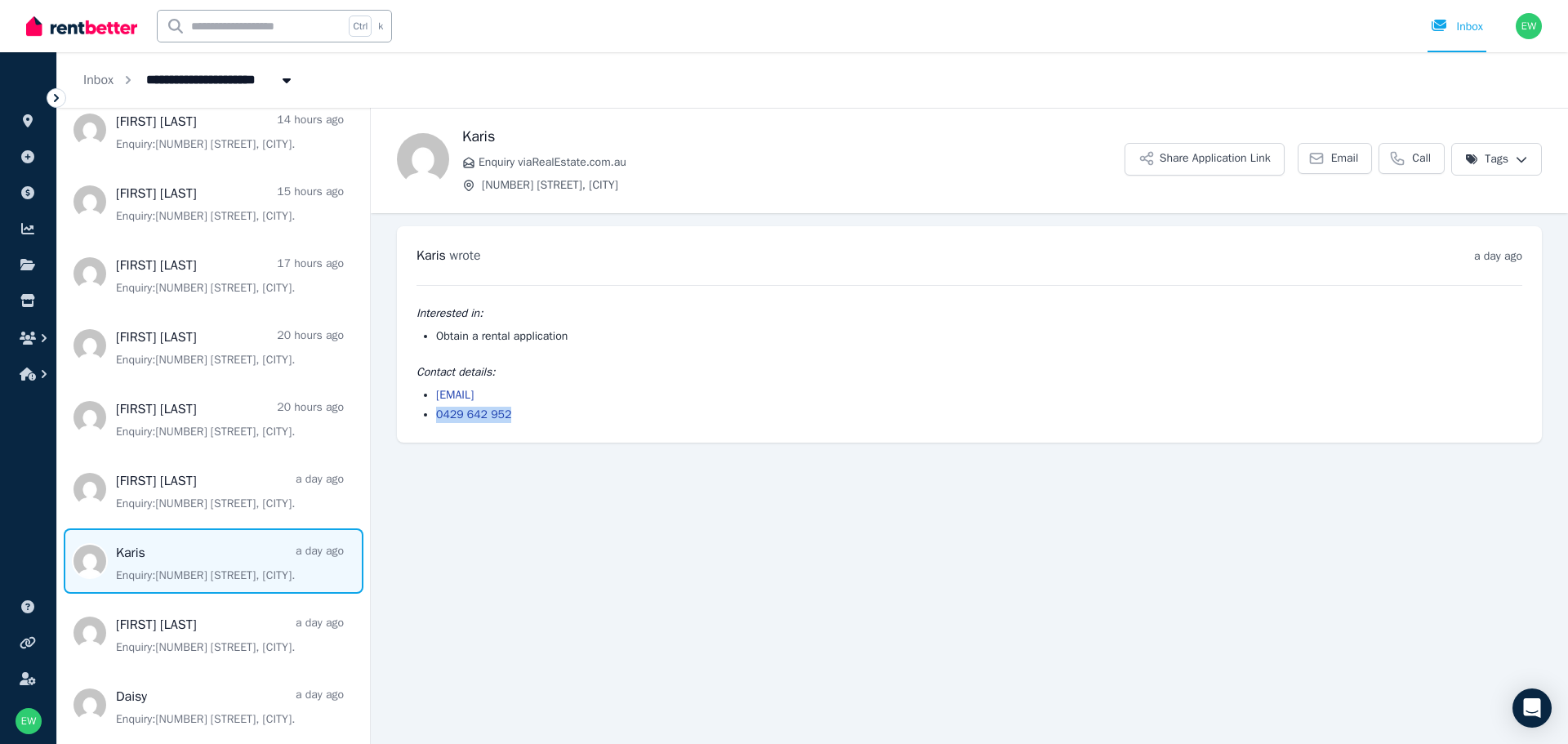 drag, startPoint x: 497, startPoint y: 411, endPoint x: 433, endPoint y: 417, distance: 64.28063 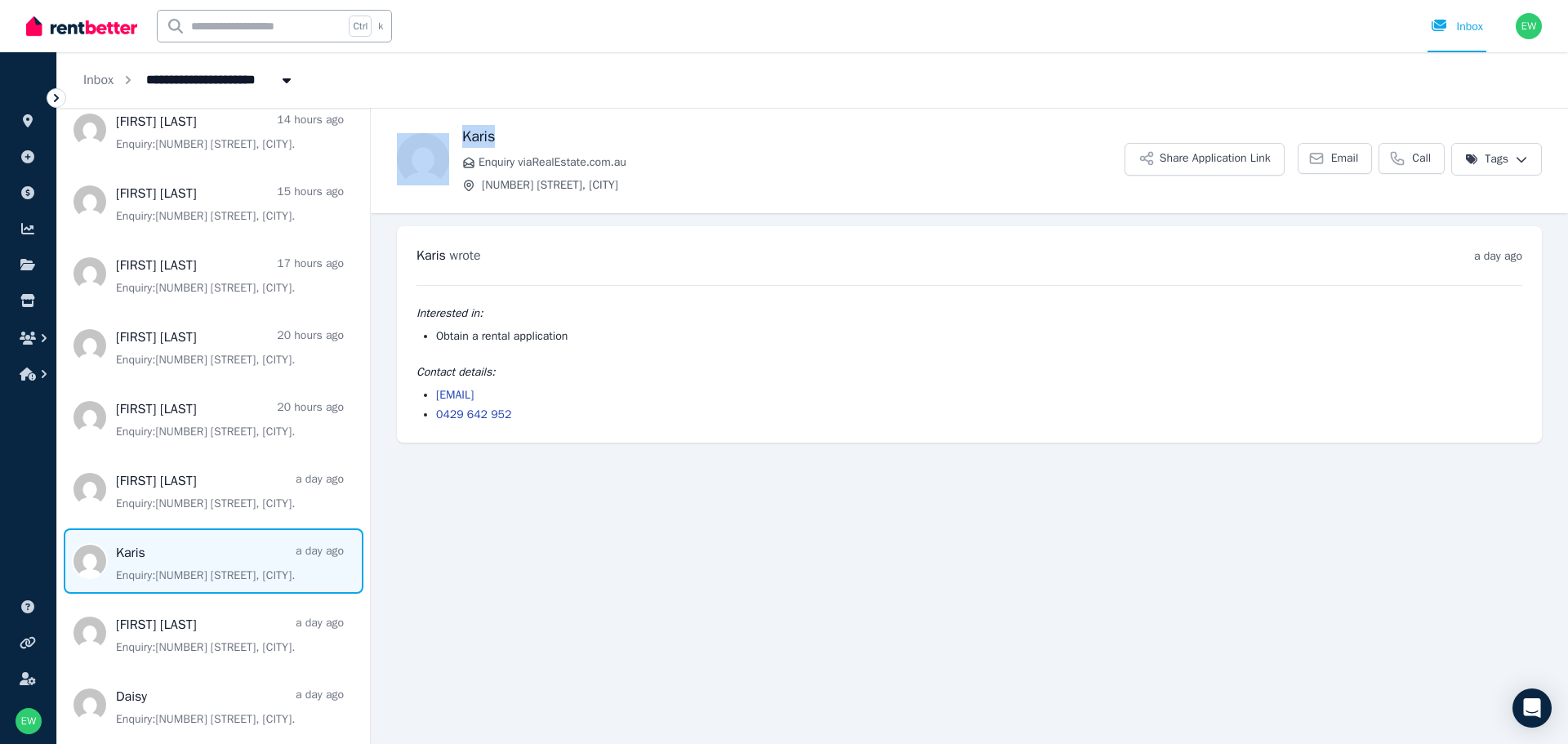 drag, startPoint x: 504, startPoint y: 139, endPoint x: 445, endPoint y: 147, distance: 59.539903 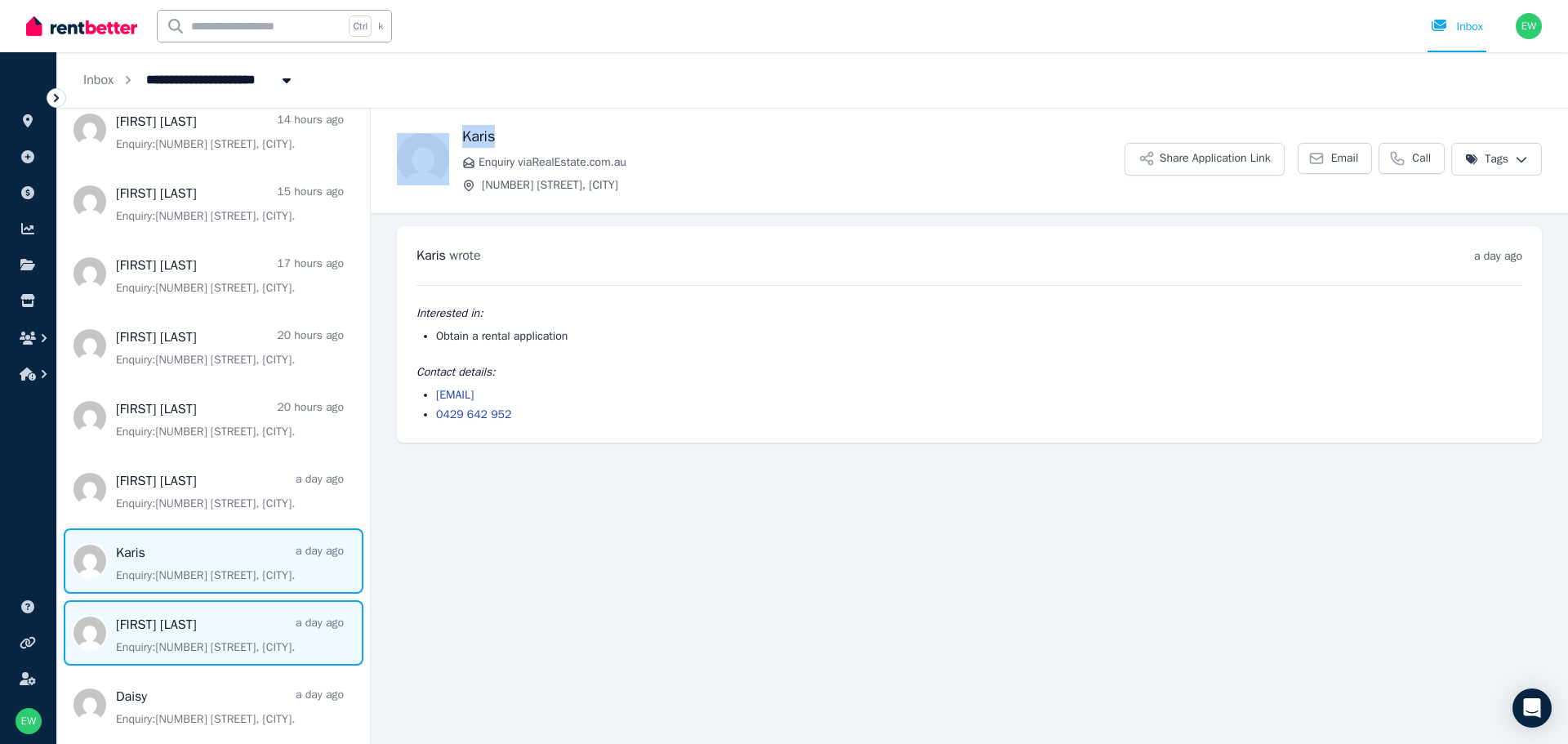 click at bounding box center (213, 633) 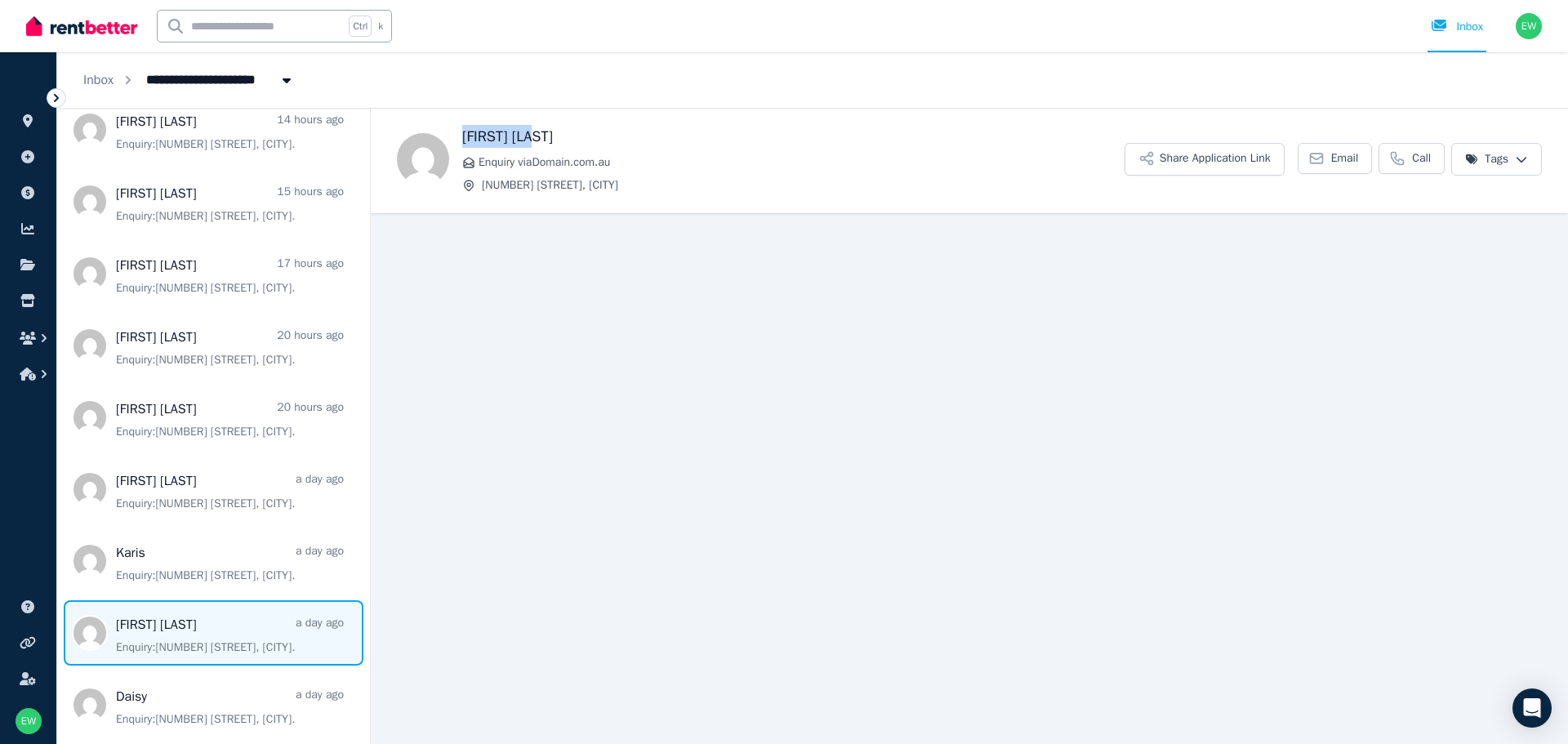 drag, startPoint x: 544, startPoint y: 140, endPoint x: 462, endPoint y: 140, distance: 82 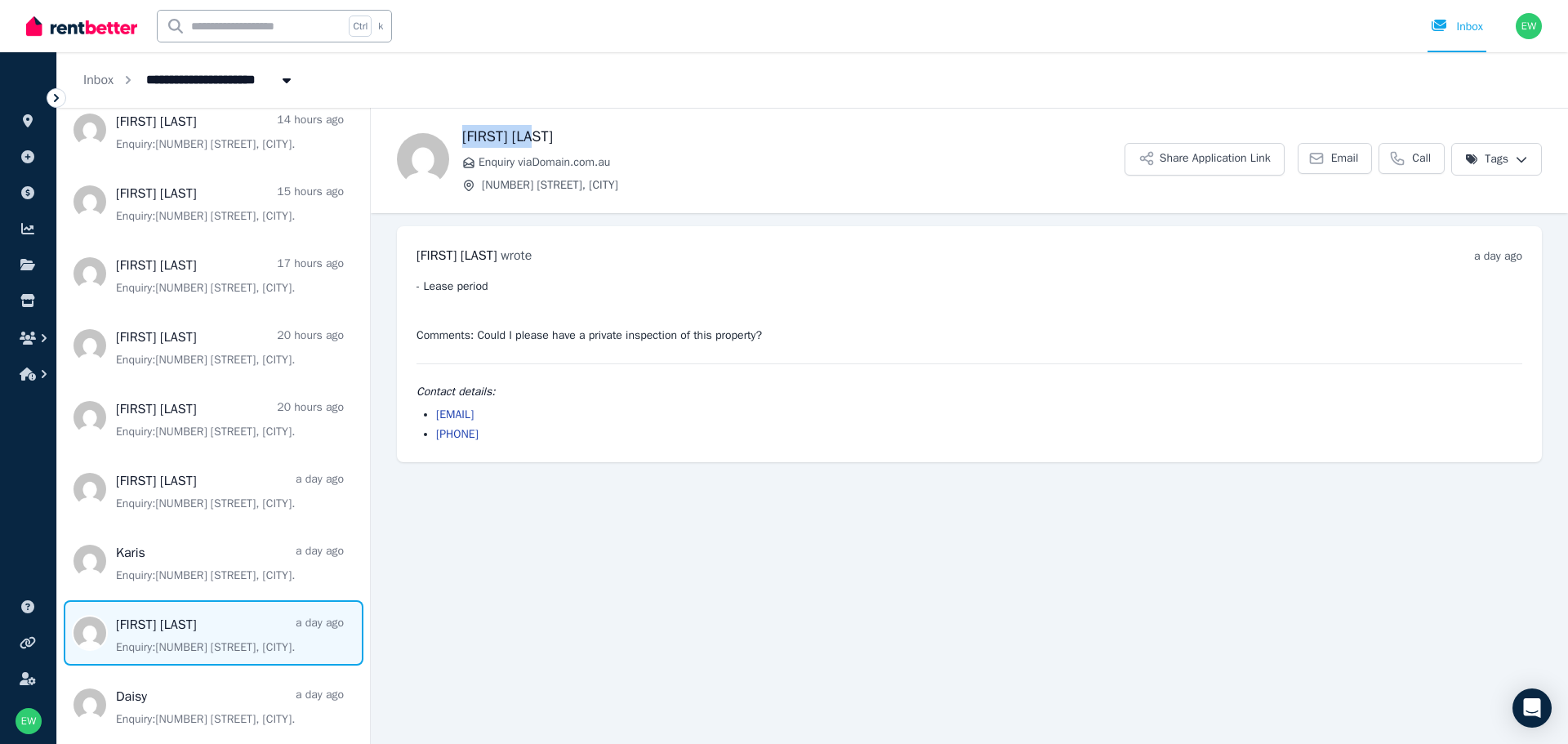 drag, startPoint x: 528, startPoint y: 413, endPoint x: 424, endPoint y: 418, distance: 104.12012 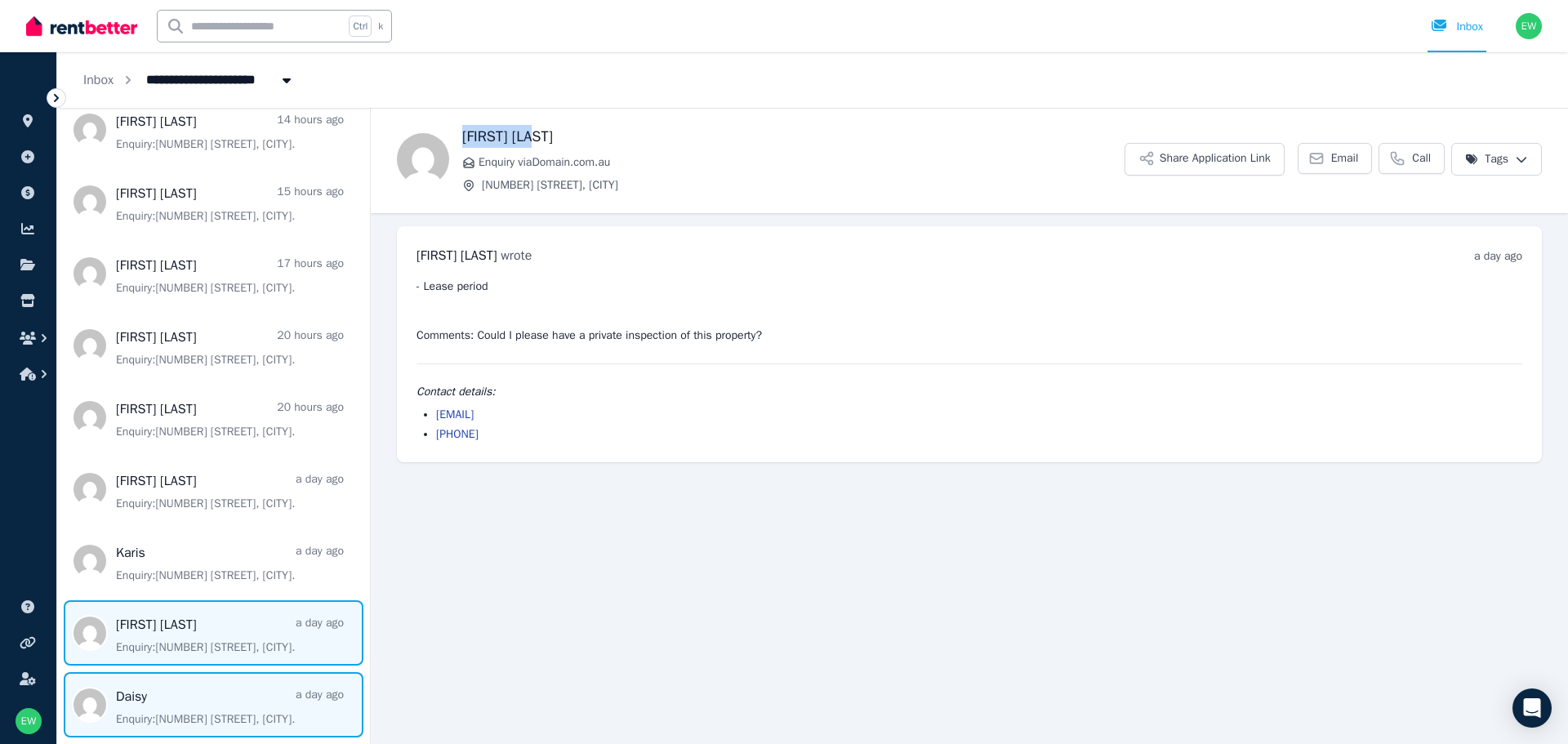 click at bounding box center [213, 705] 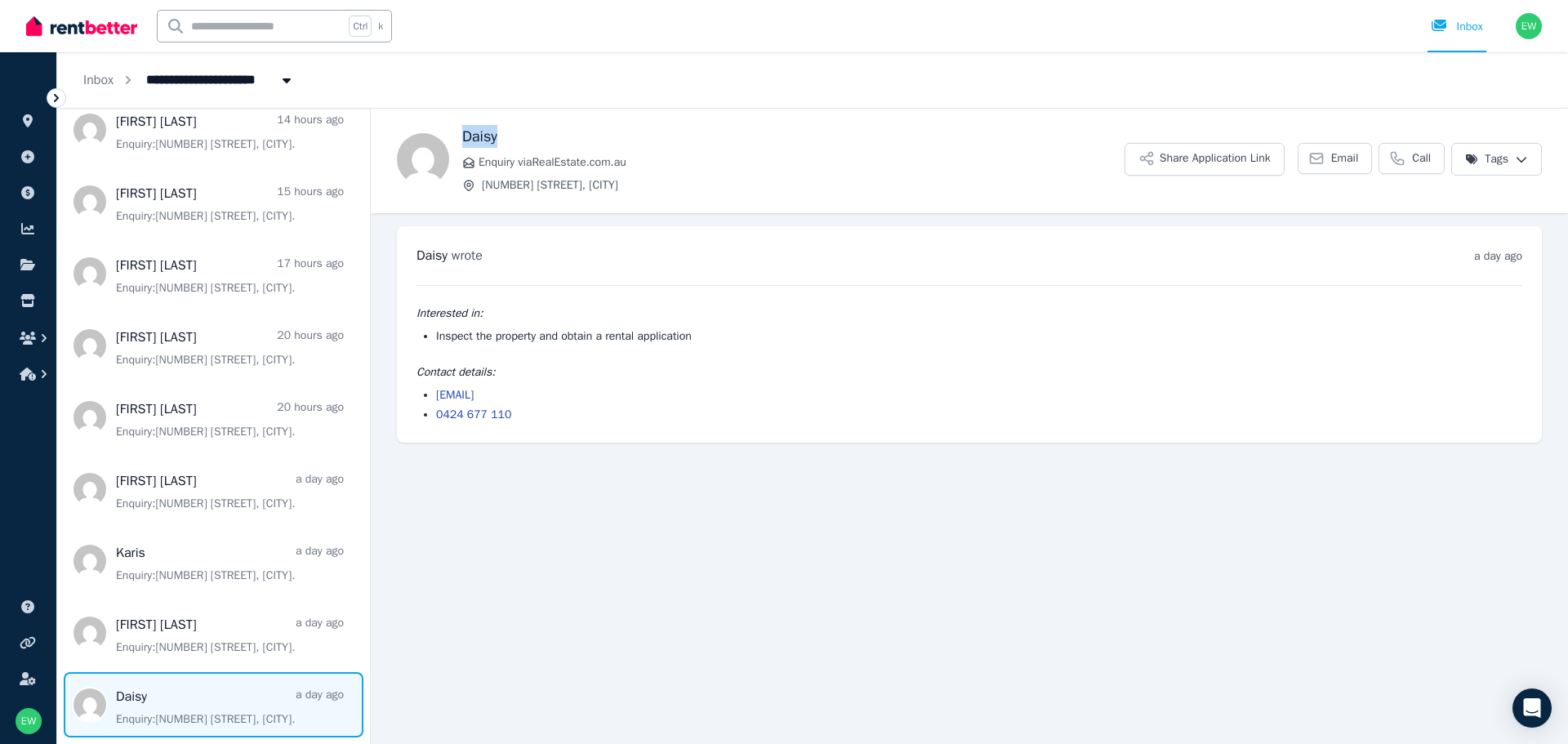 drag, startPoint x: 509, startPoint y: 140, endPoint x: 466, endPoint y: 146, distance: 43.416587 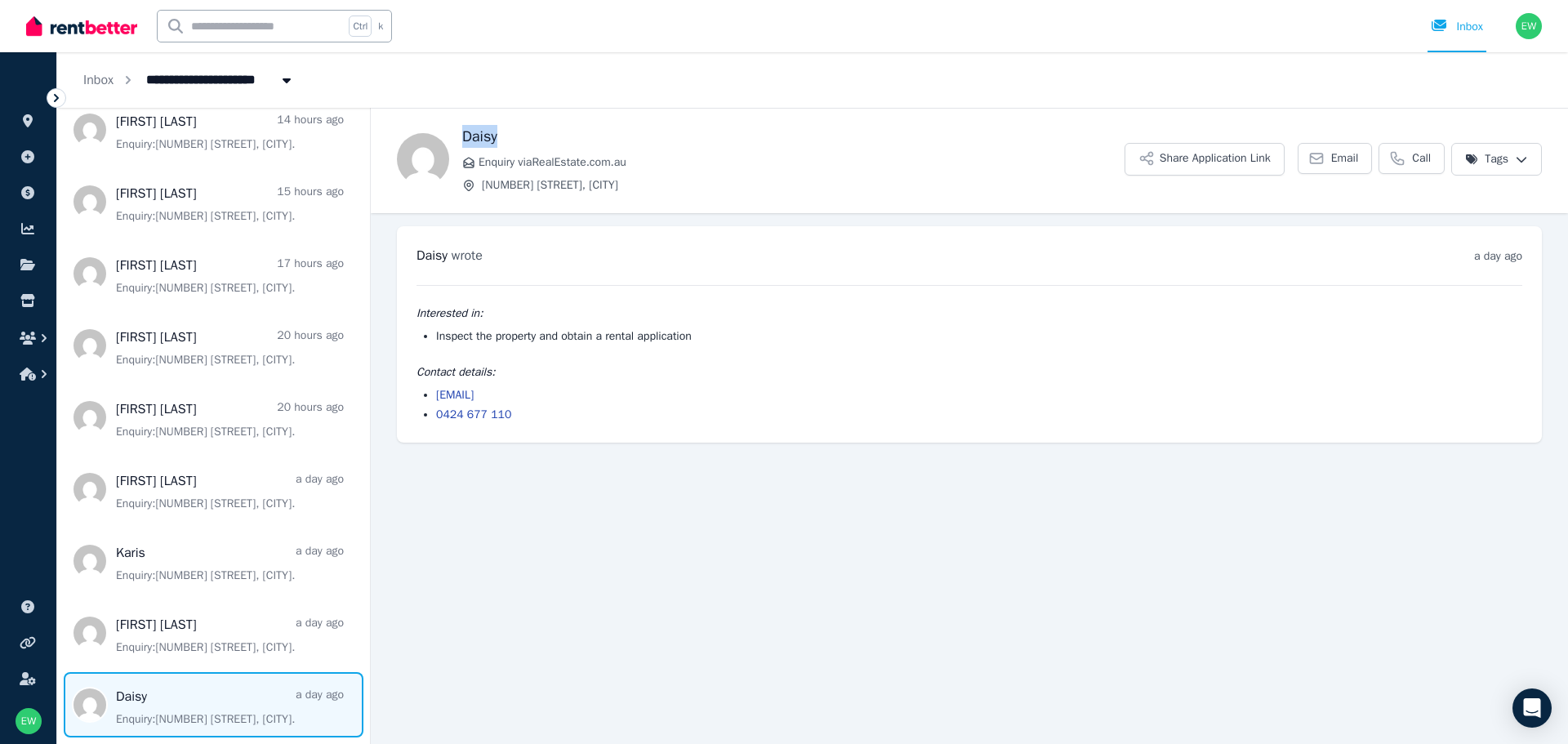 click on "Daisy" at bounding box center [793, 136] 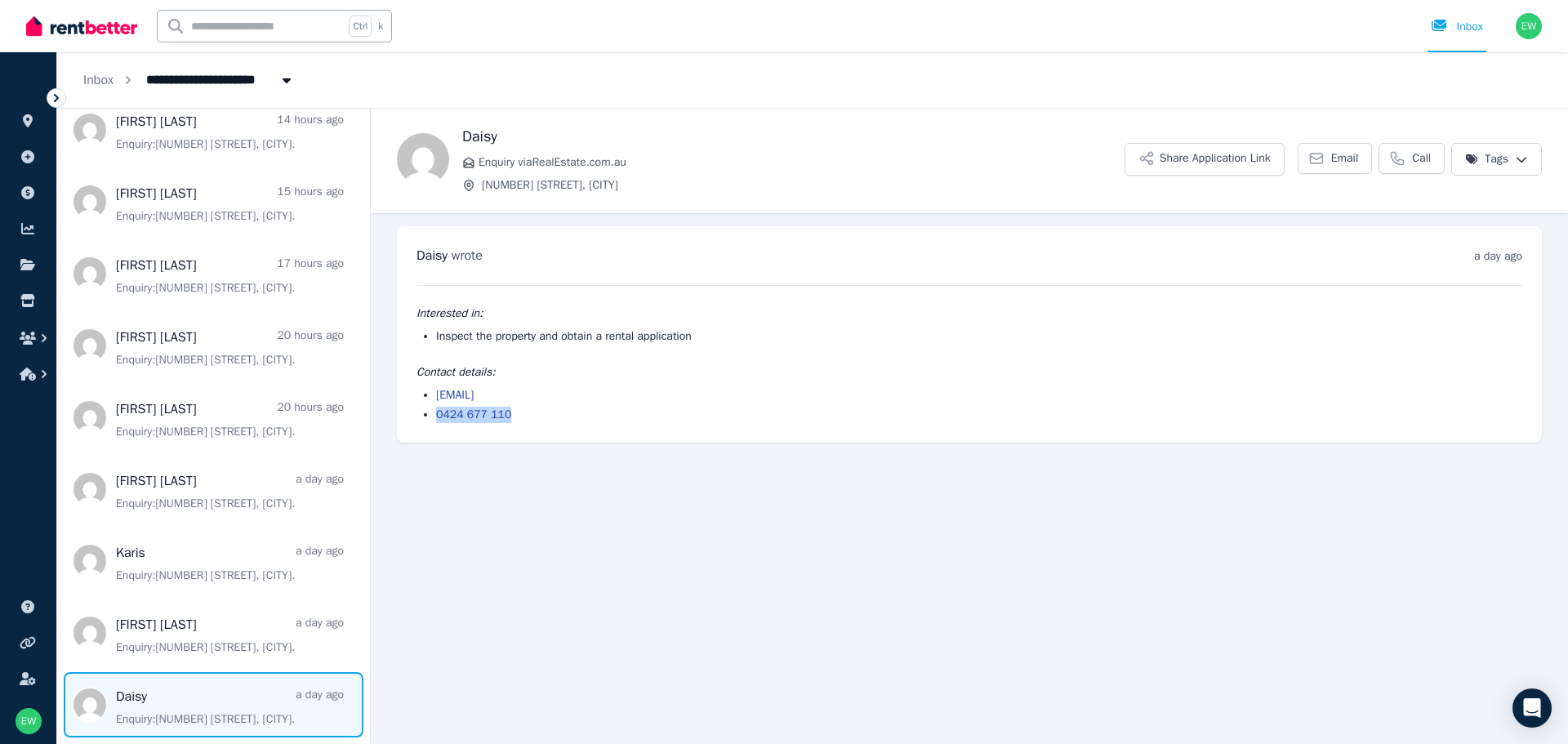 drag, startPoint x: 512, startPoint y: 417, endPoint x: 425, endPoint y: 421, distance: 87.09191 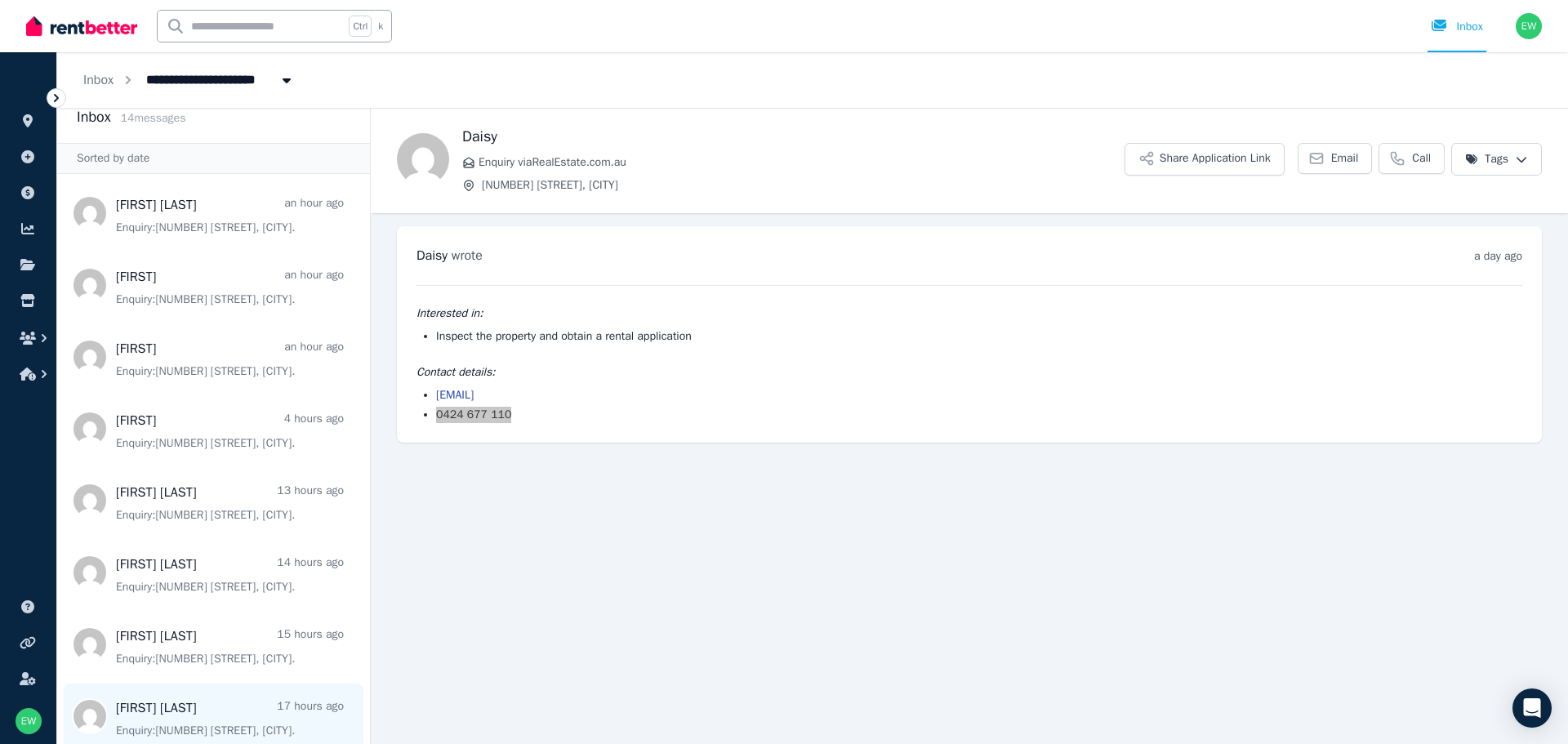 scroll, scrollTop: 0, scrollLeft: 0, axis: both 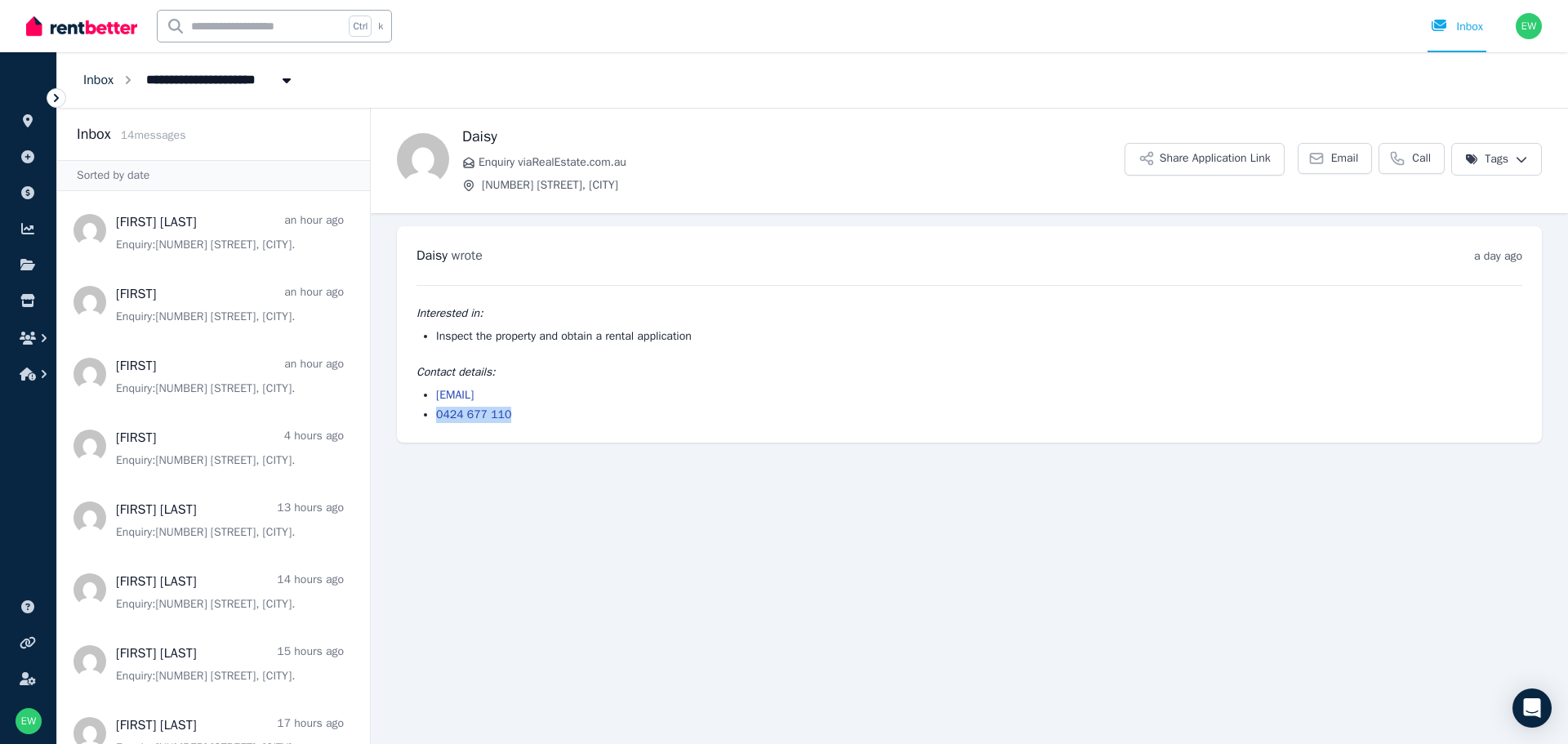 click on "Inbox" at bounding box center [98, 80] 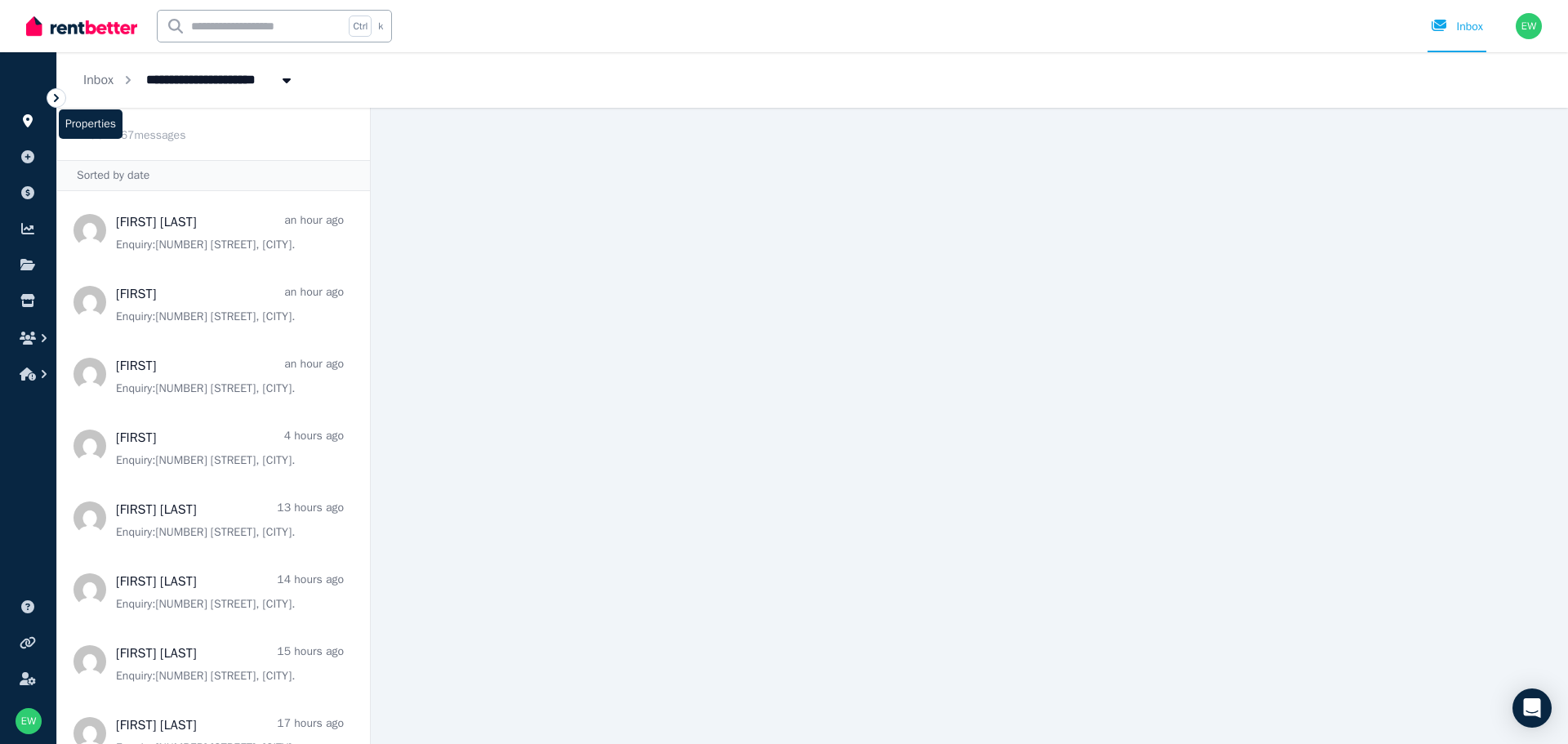click at bounding box center (28, 121) 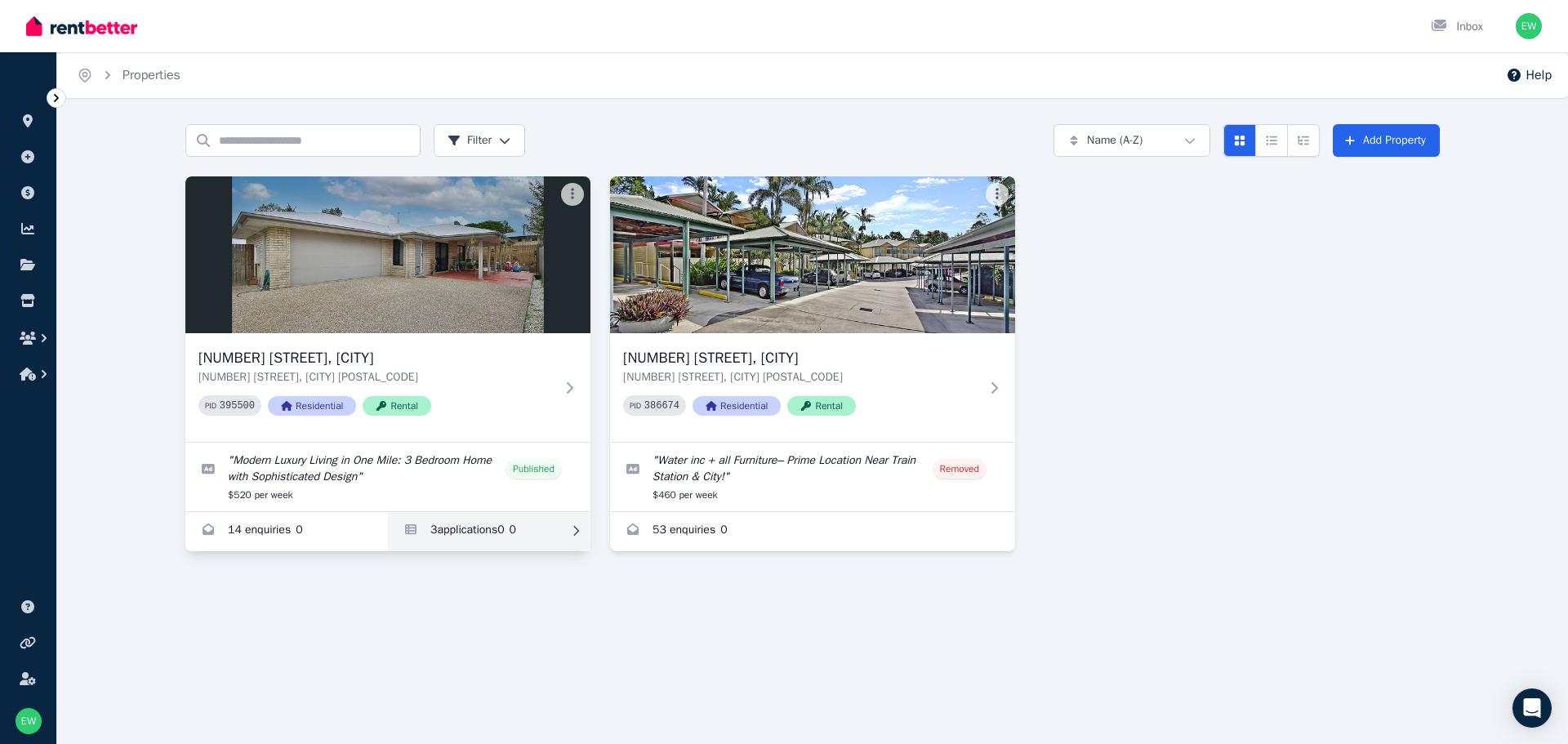 click at bounding box center [489, 532] 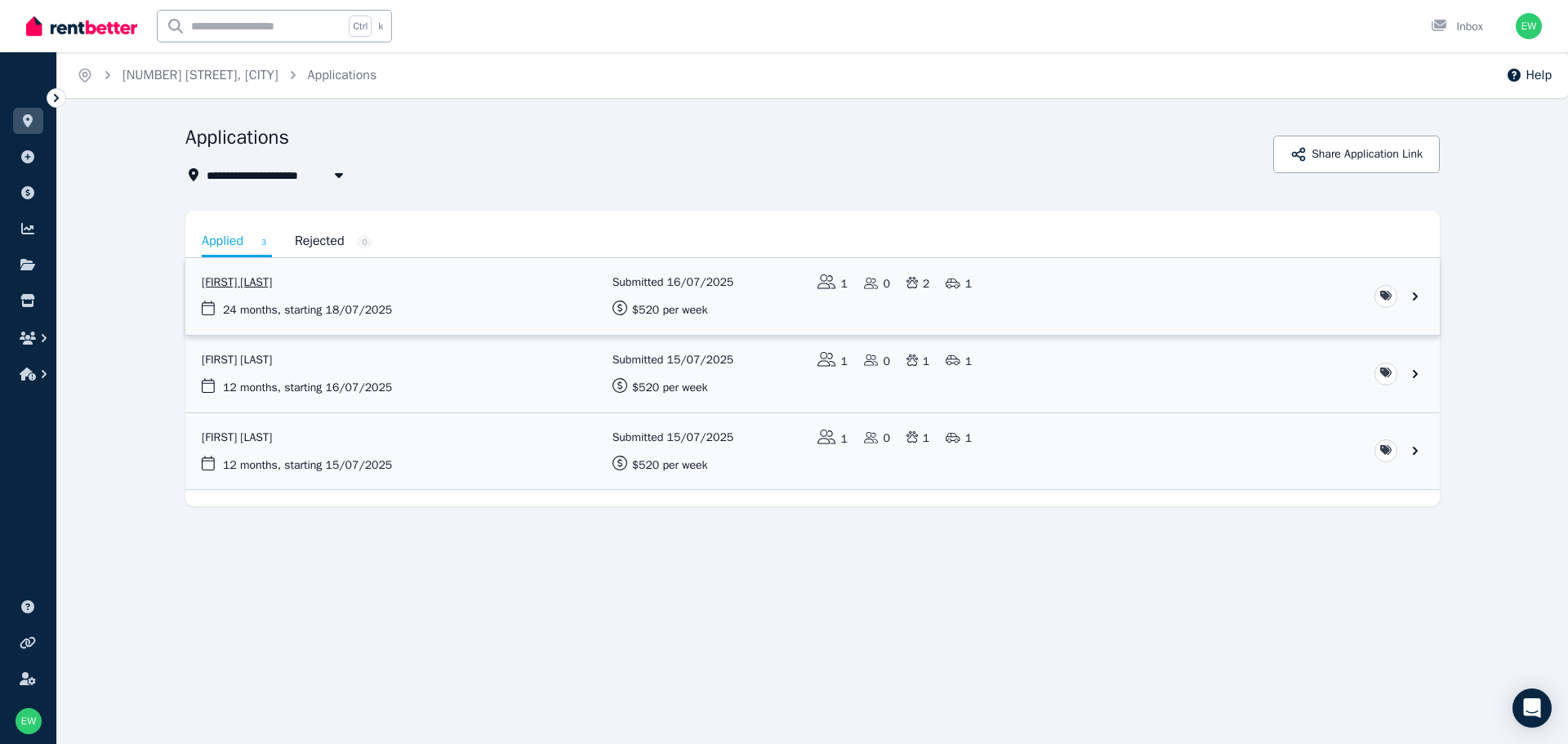 click at bounding box center (813, 296) 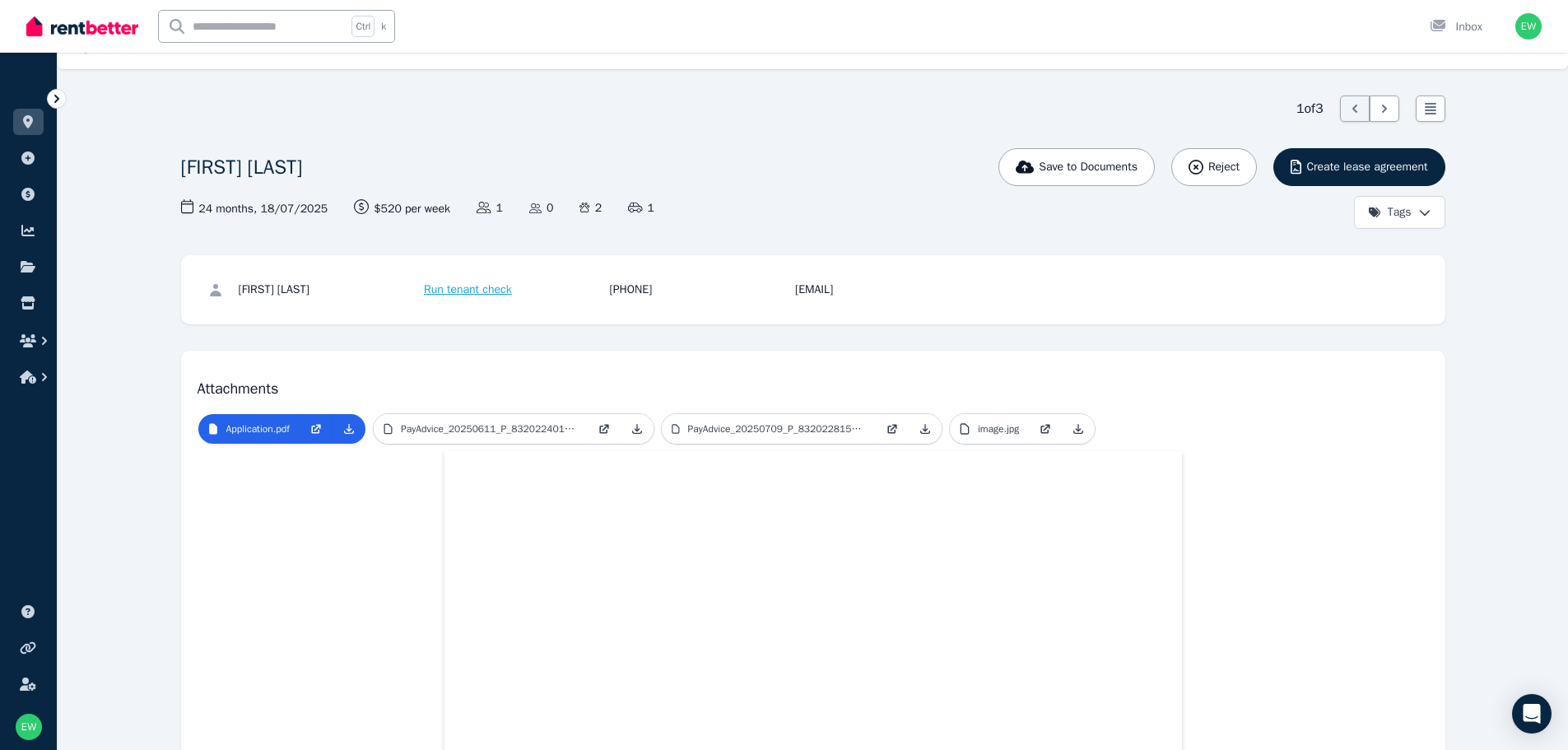scroll, scrollTop: 0, scrollLeft: 0, axis: both 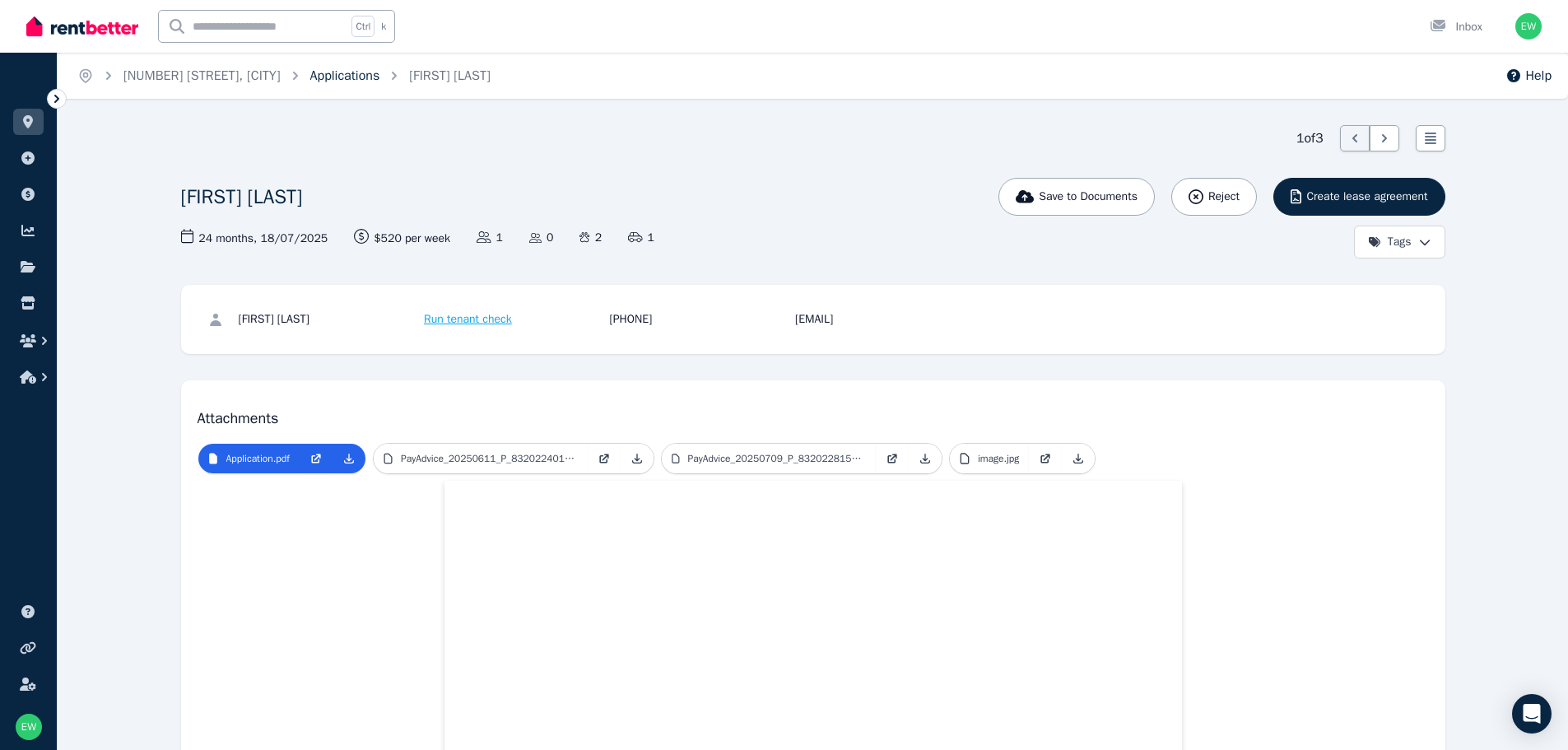 click on "Applications" at bounding box center [345, 76] 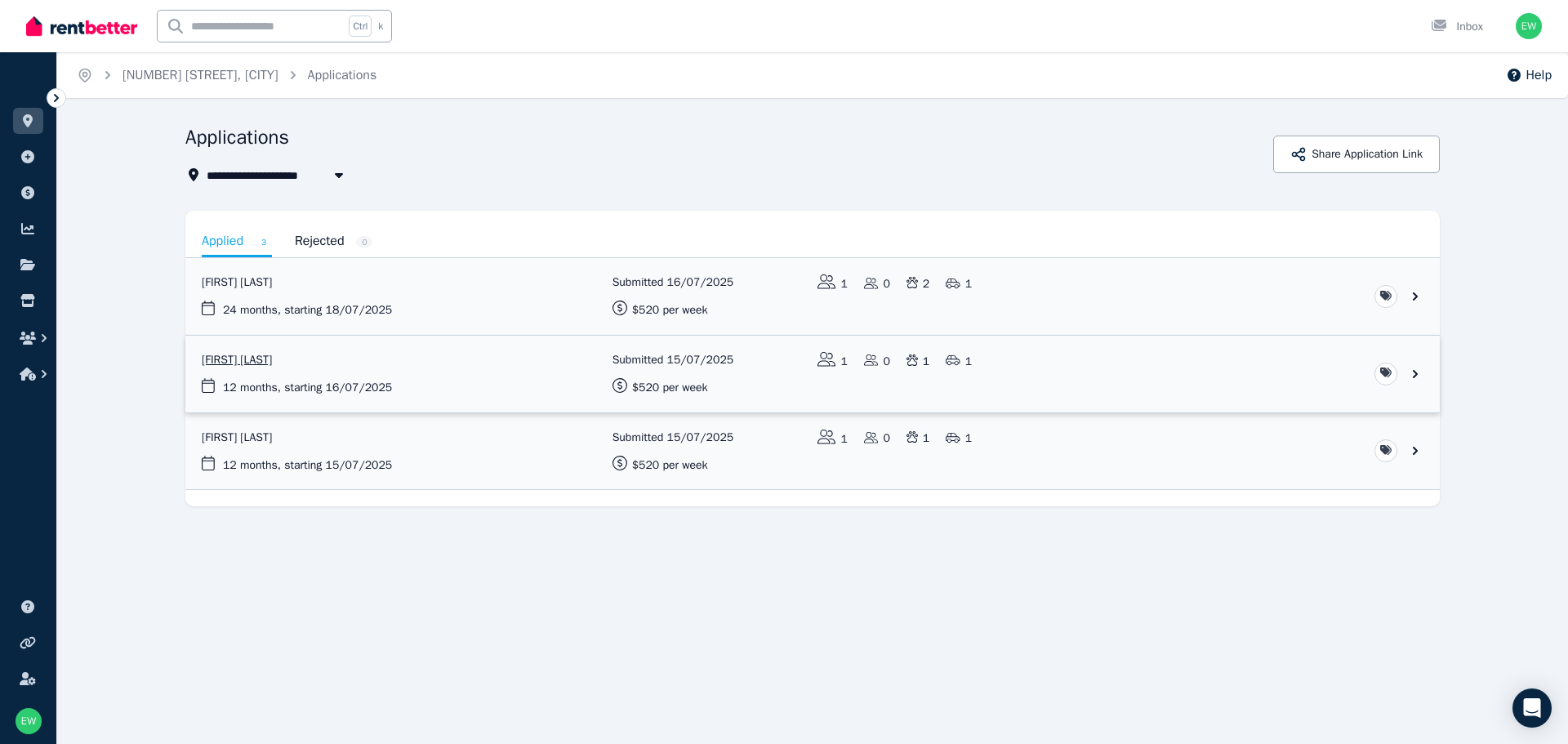 click at bounding box center (813, 374) 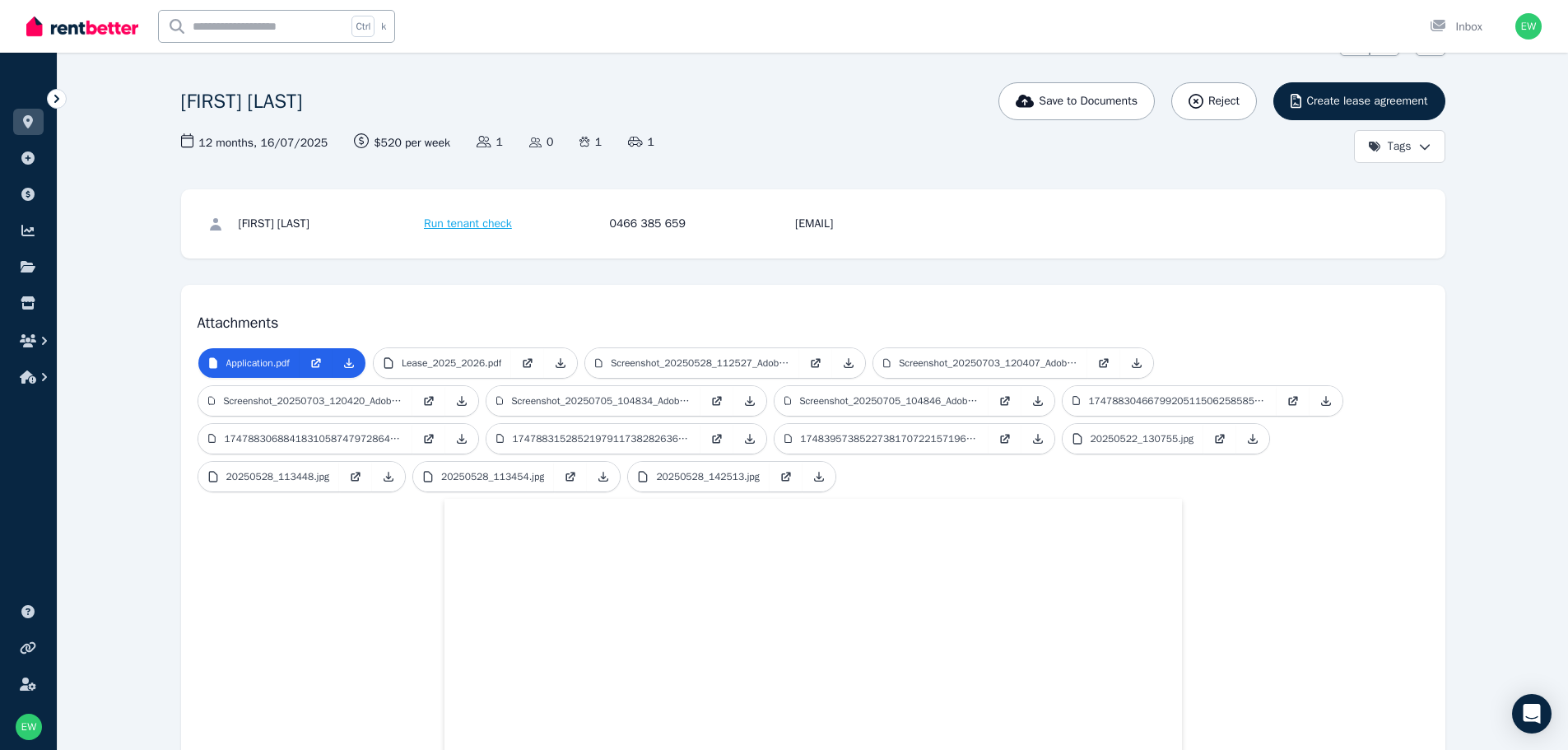 scroll, scrollTop: 95, scrollLeft: 0, axis: vertical 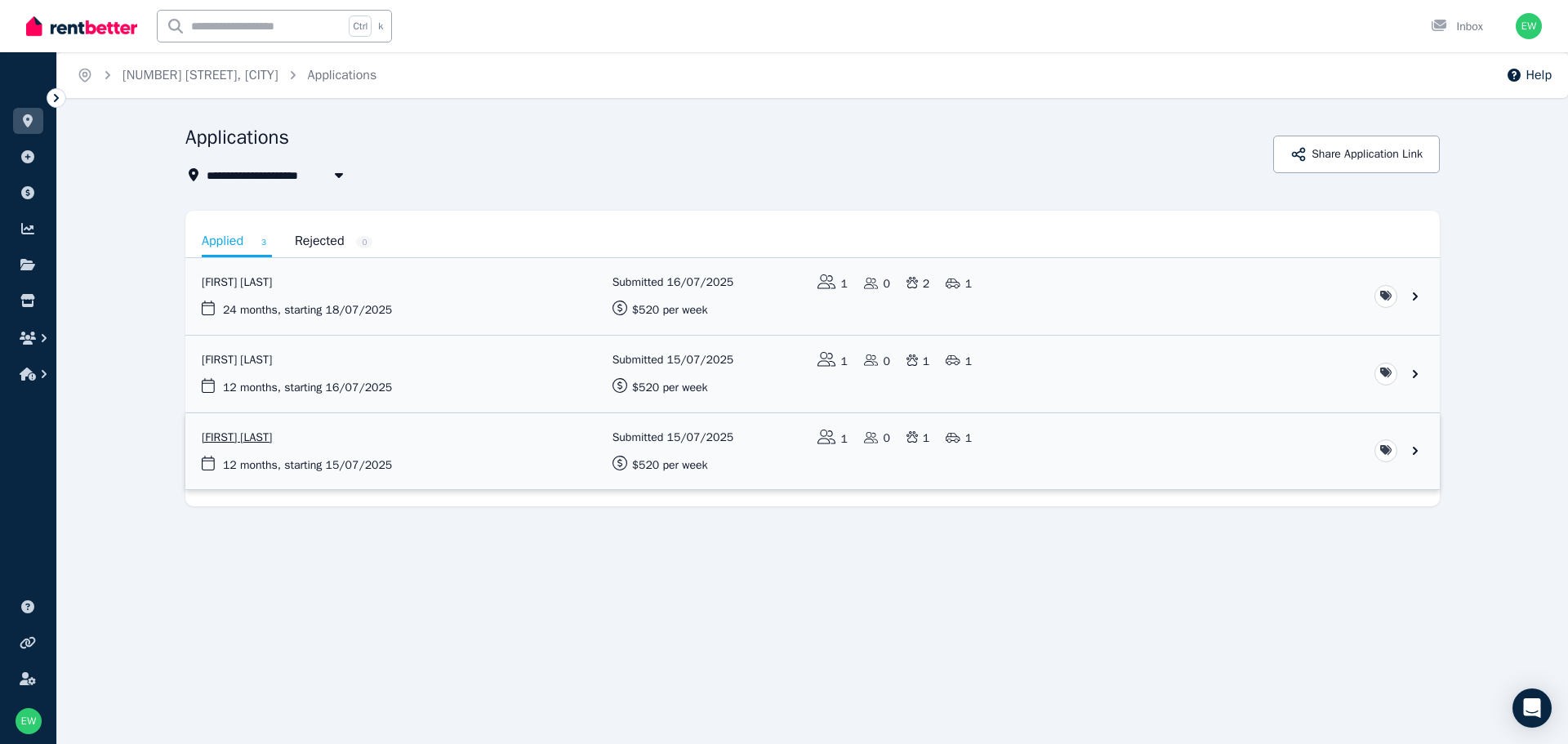 click at bounding box center [813, 452] 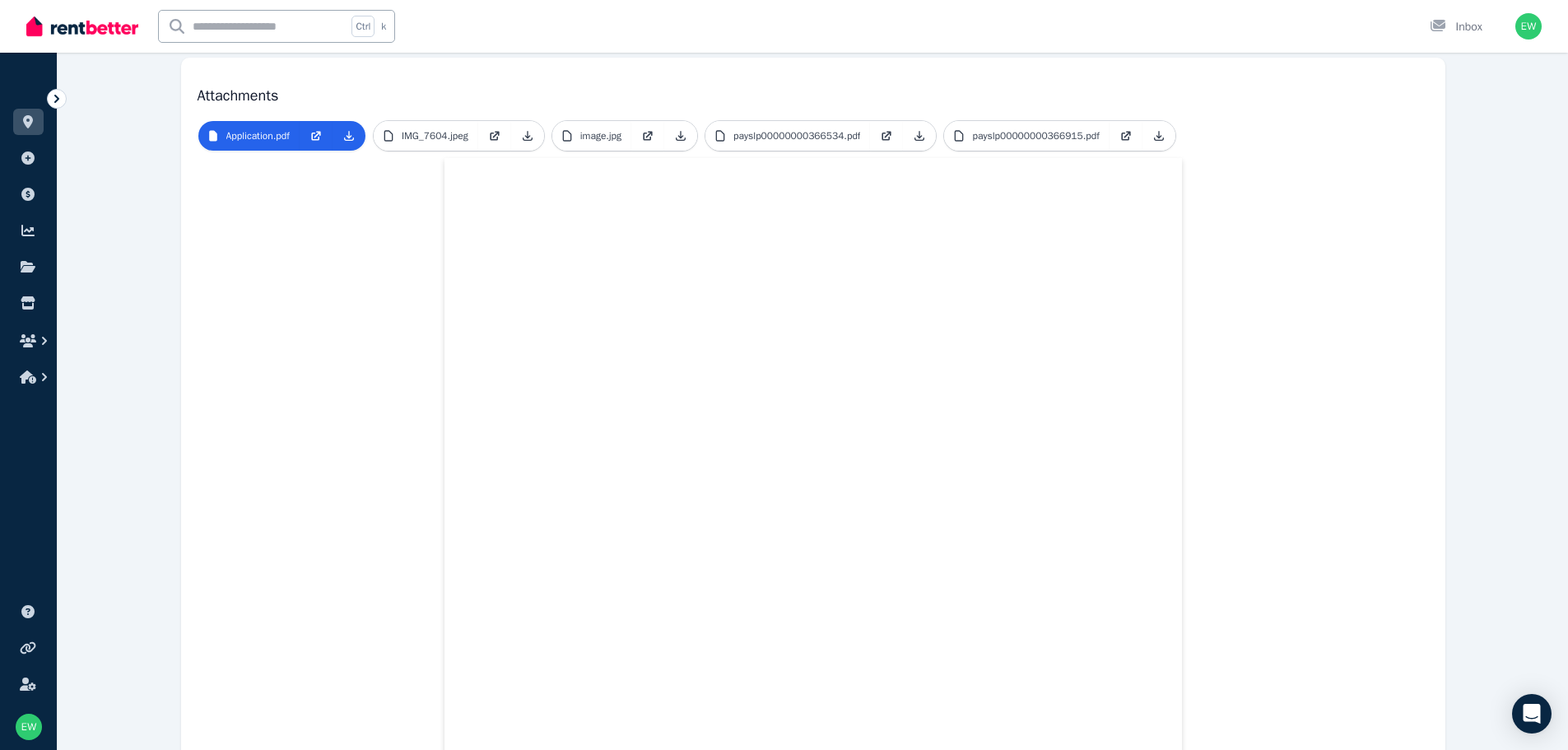 scroll, scrollTop: 161, scrollLeft: 0, axis: vertical 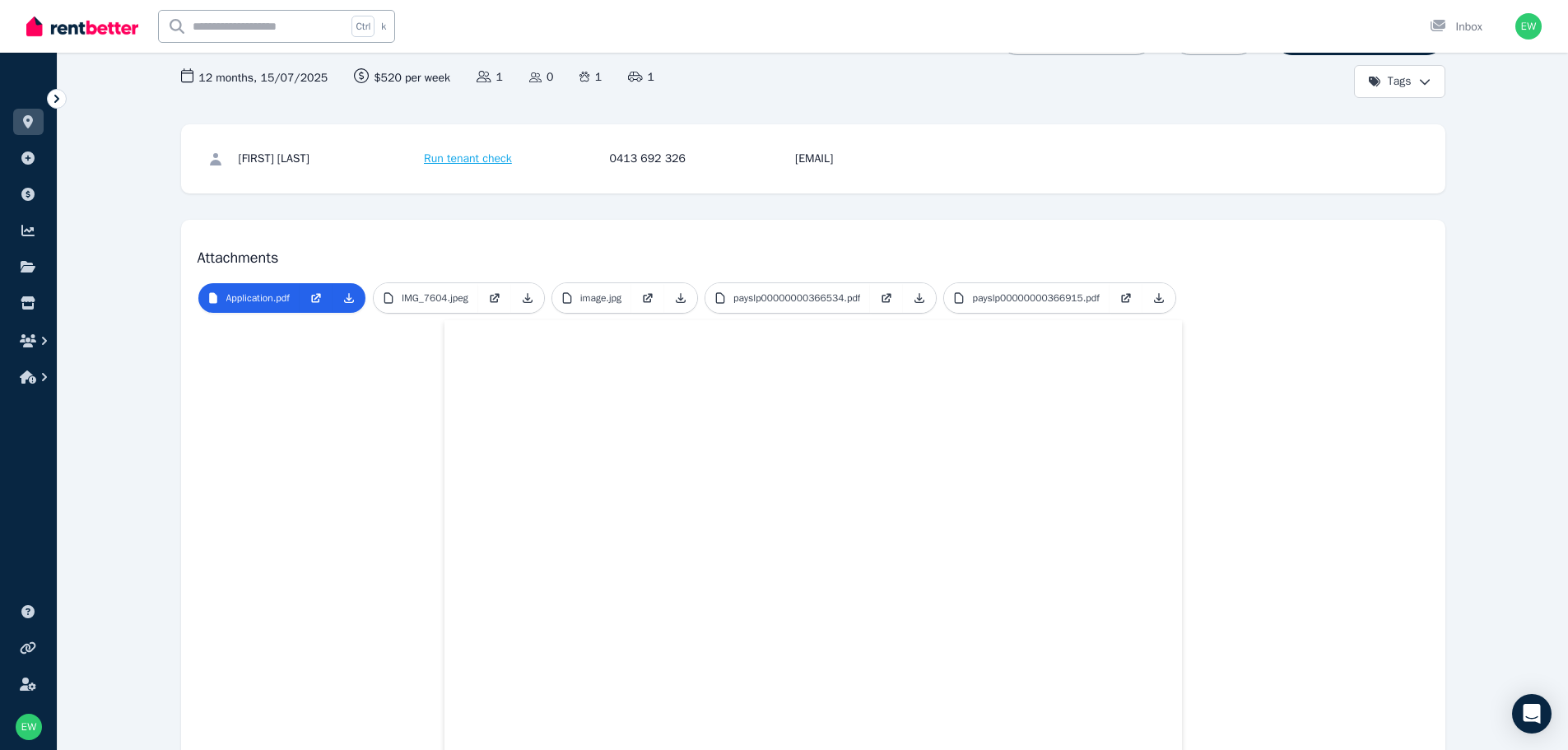 drag, startPoint x: 342, startPoint y: 165, endPoint x: 237, endPoint y: 155, distance: 105.47512 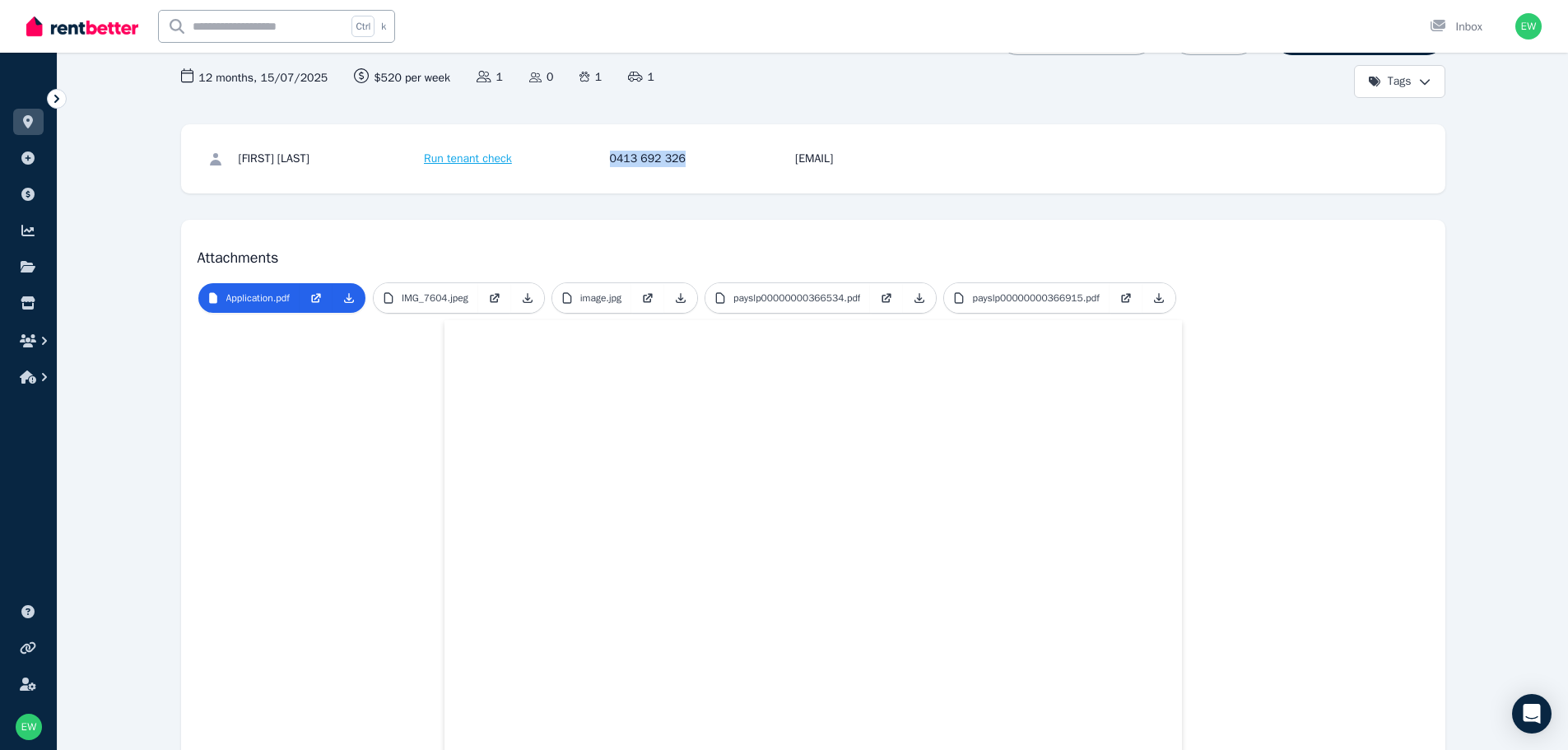 drag, startPoint x: 682, startPoint y: 162, endPoint x: 608, endPoint y: 165, distance: 74.06079 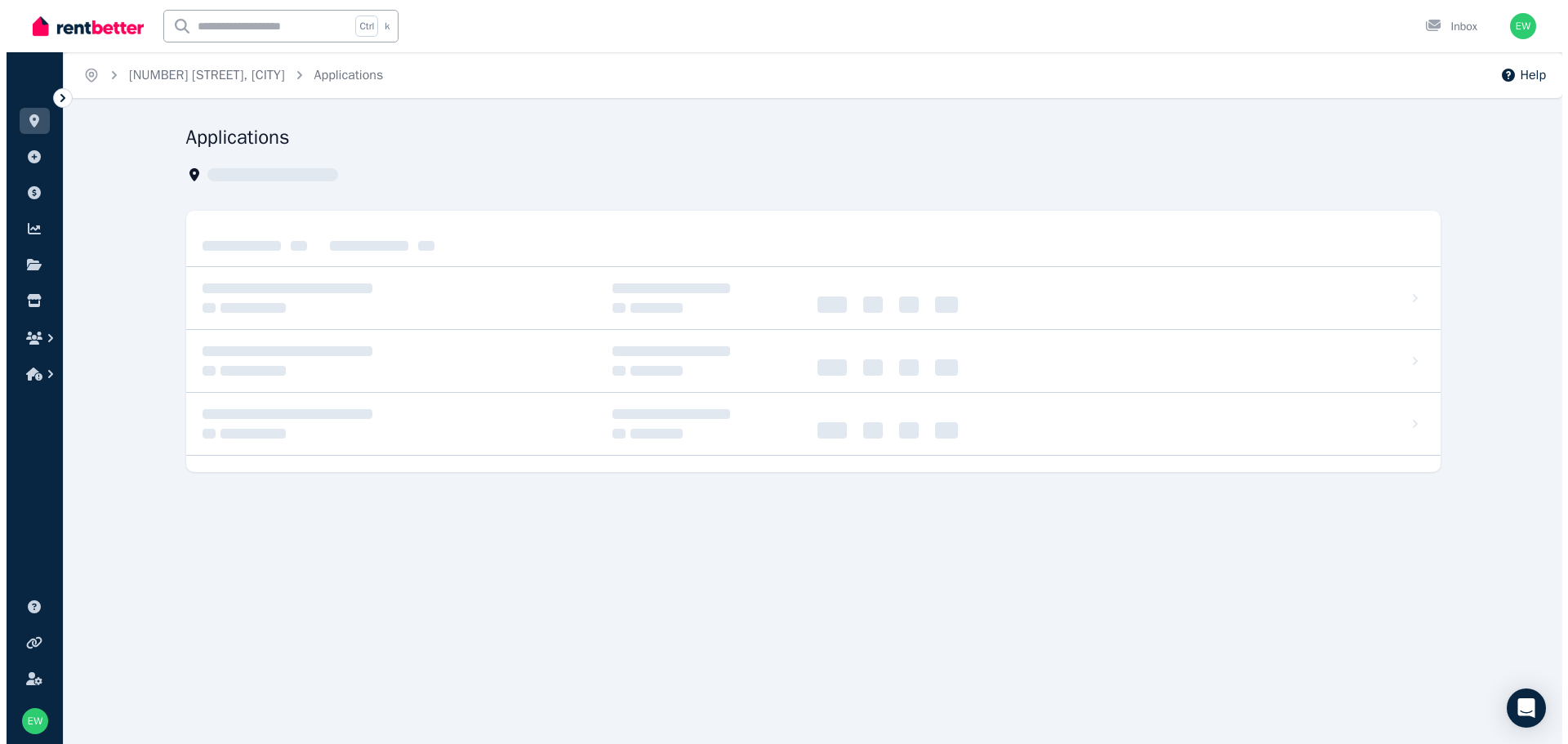 scroll, scrollTop: 0, scrollLeft: 0, axis: both 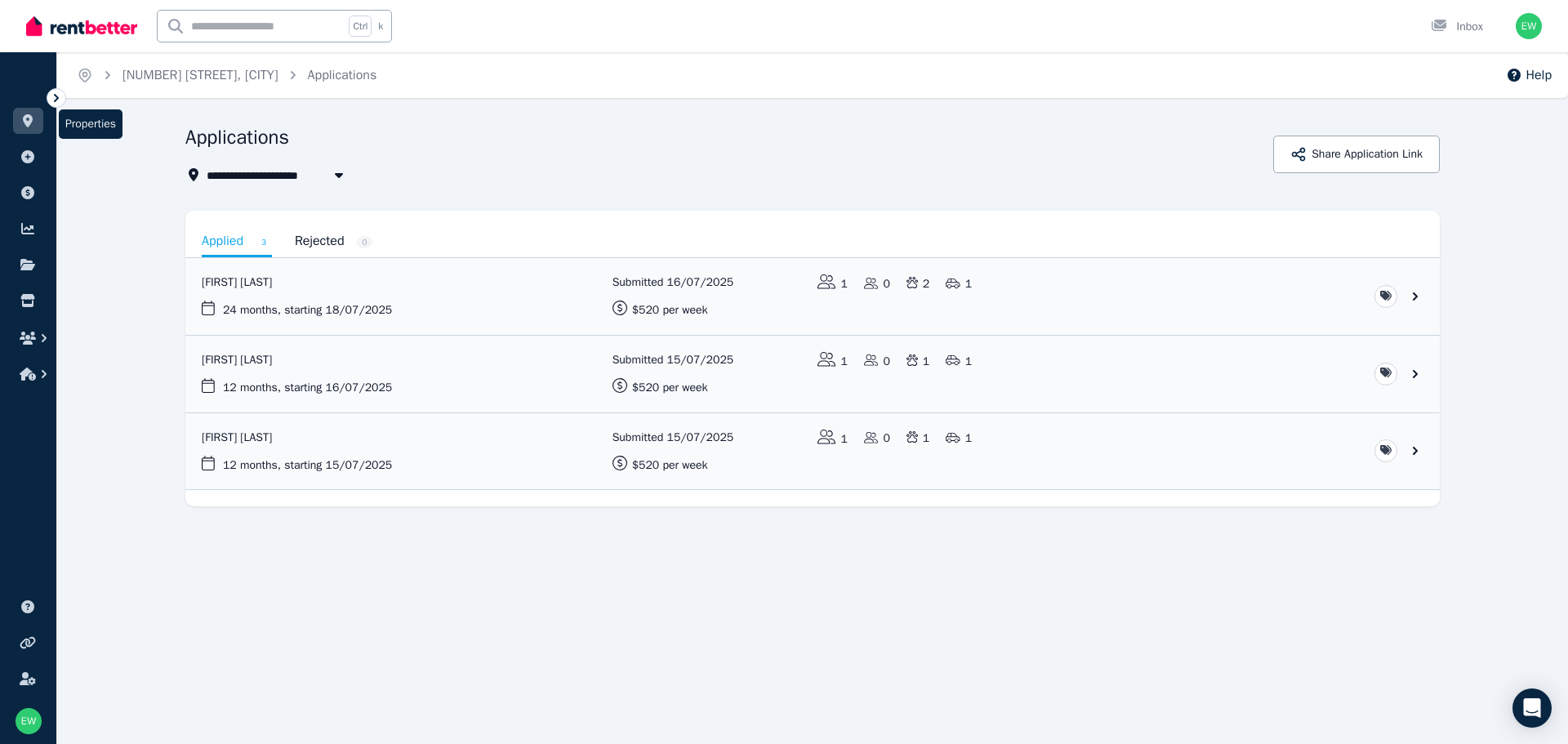 click on "Properties" at bounding box center [28, 124] 